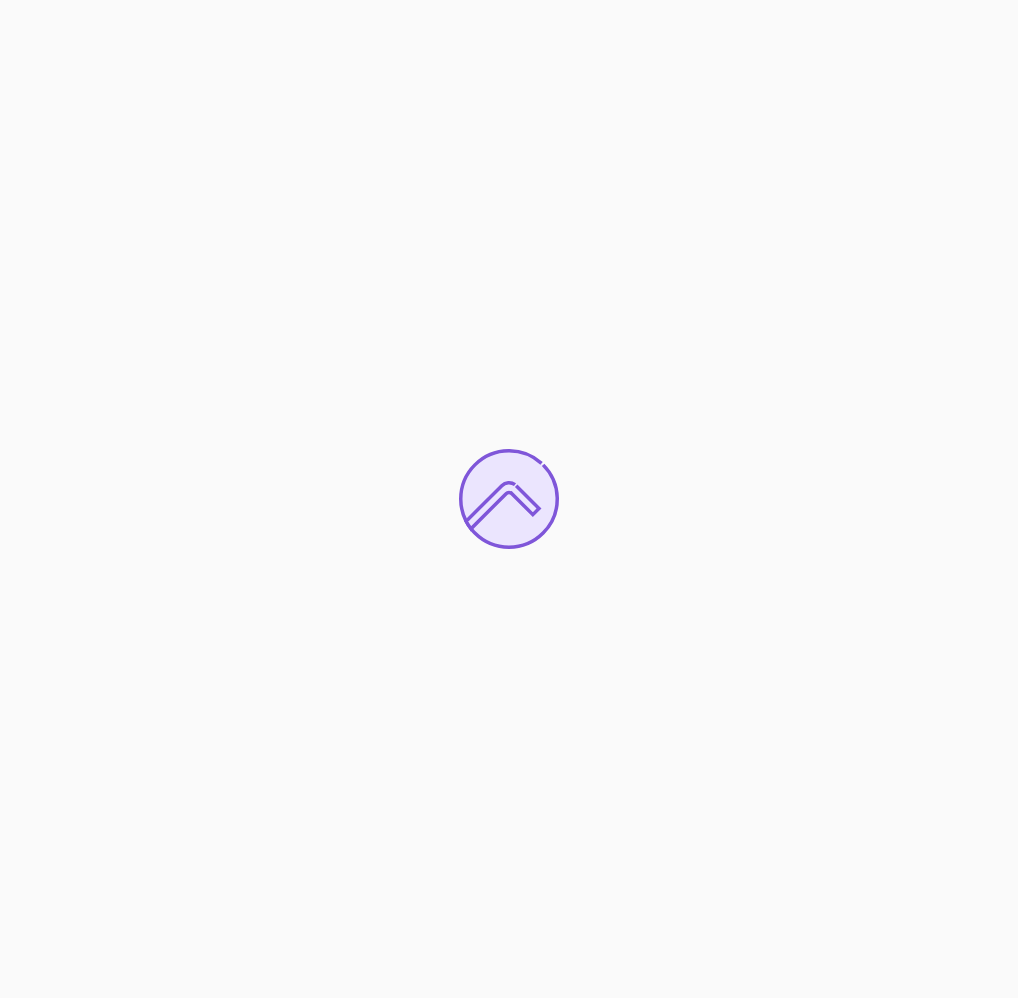 scroll, scrollTop: 0, scrollLeft: 0, axis: both 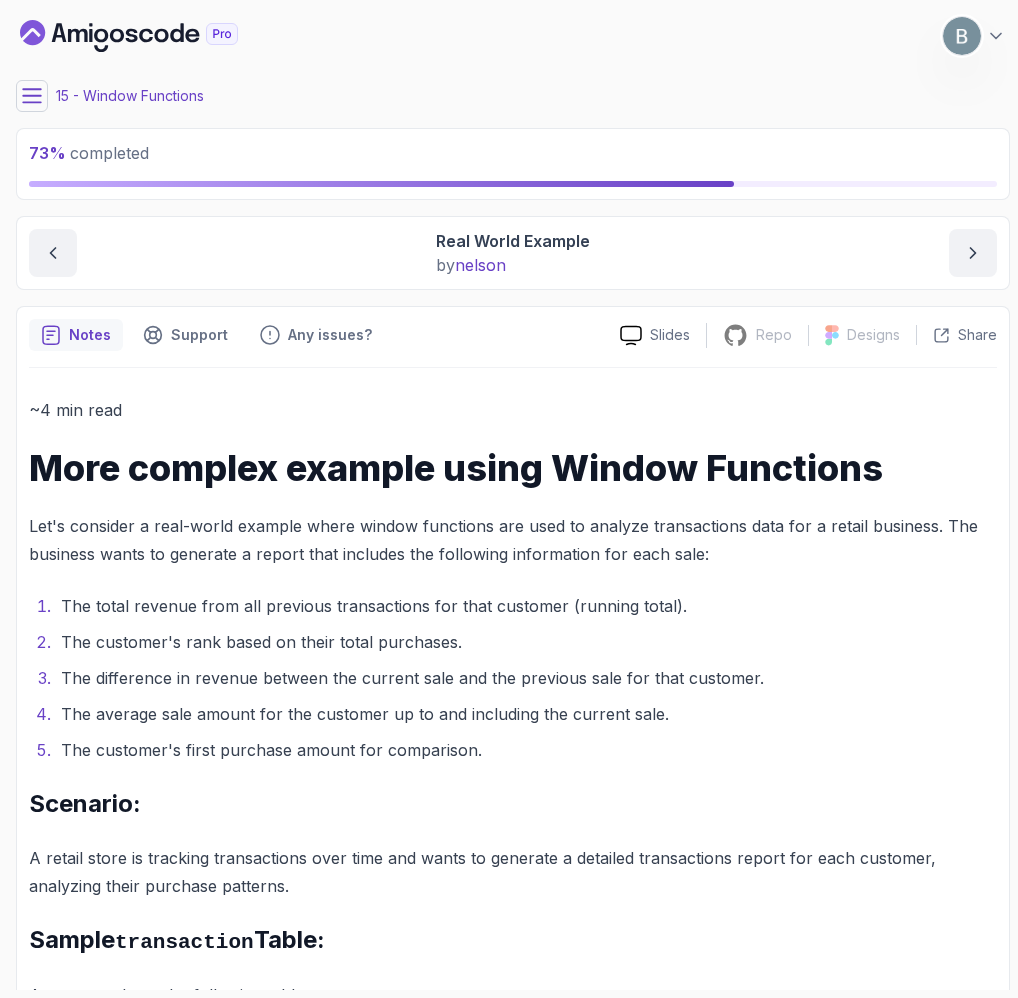 click 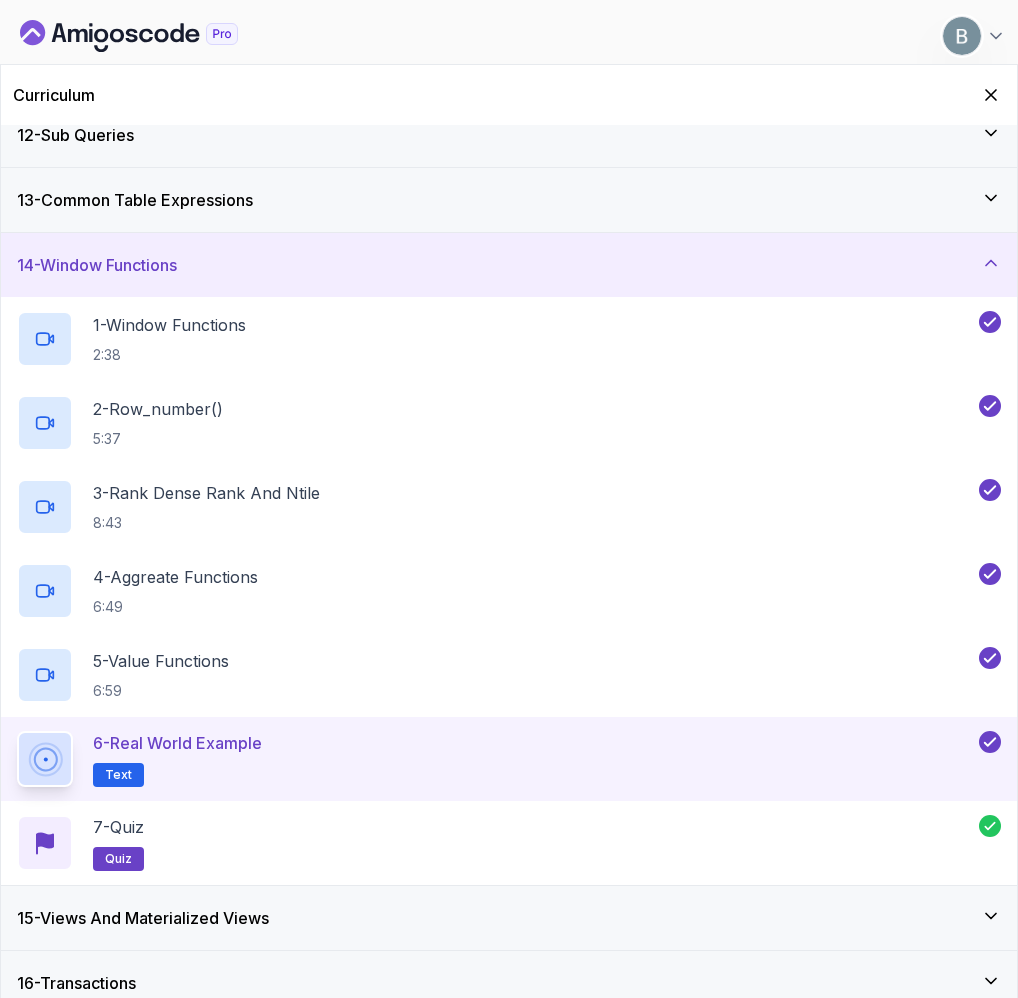 scroll, scrollTop: 1595, scrollLeft: 0, axis: vertical 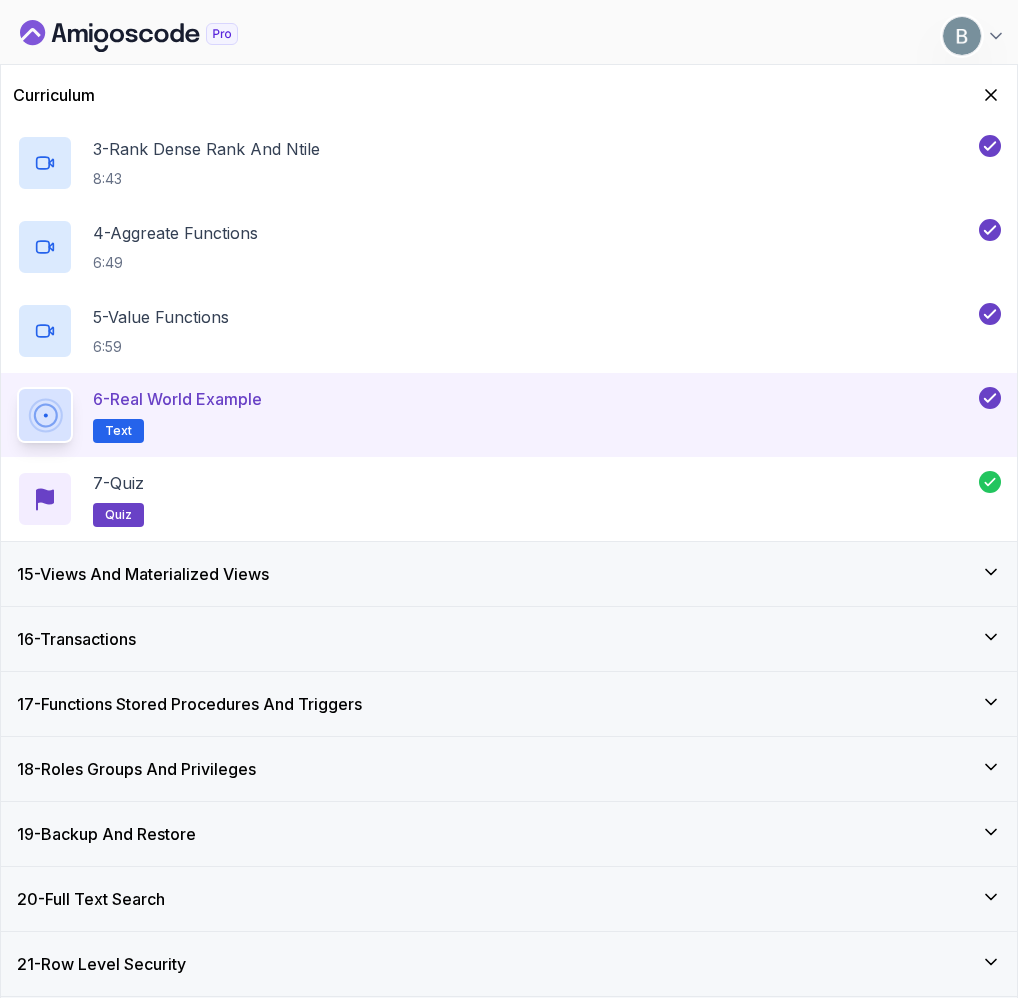 click on "15  -  Views And Materialized Views" at bounding box center [509, 574] 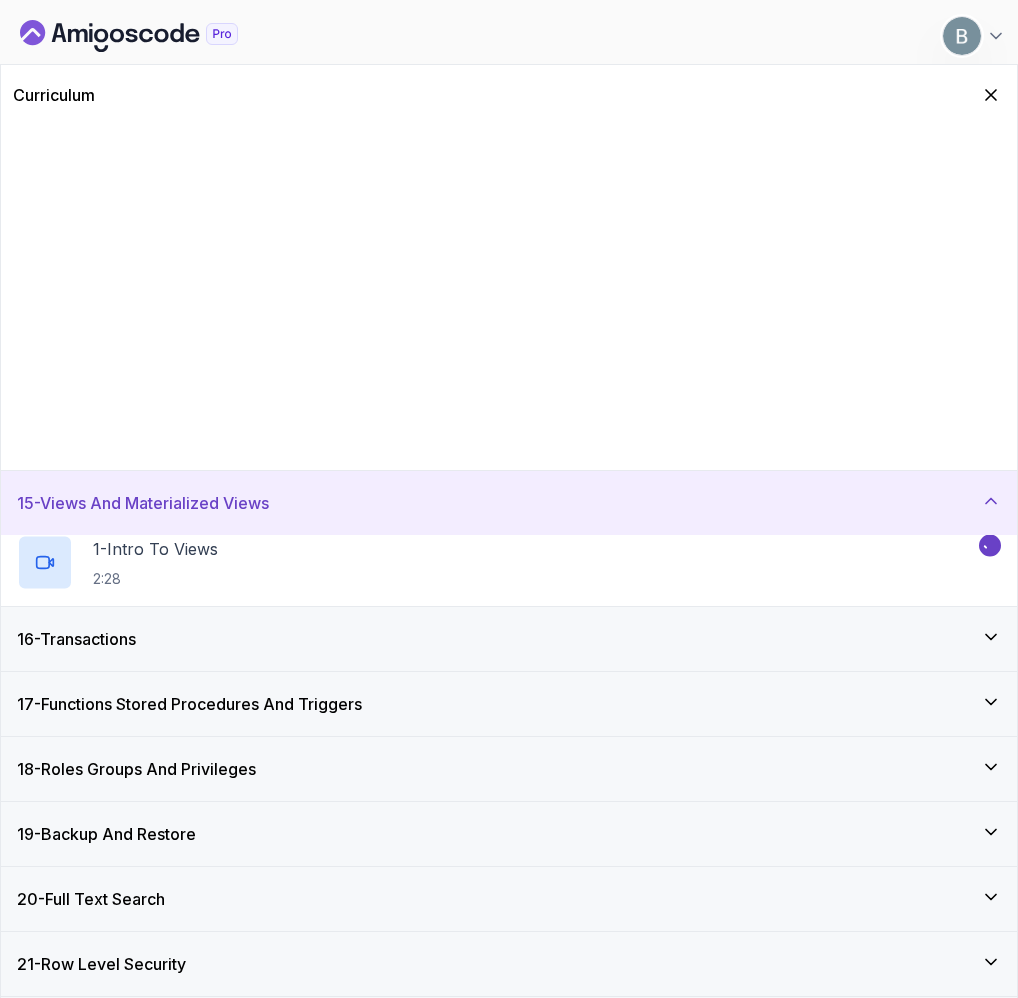 scroll, scrollTop: 860, scrollLeft: 0, axis: vertical 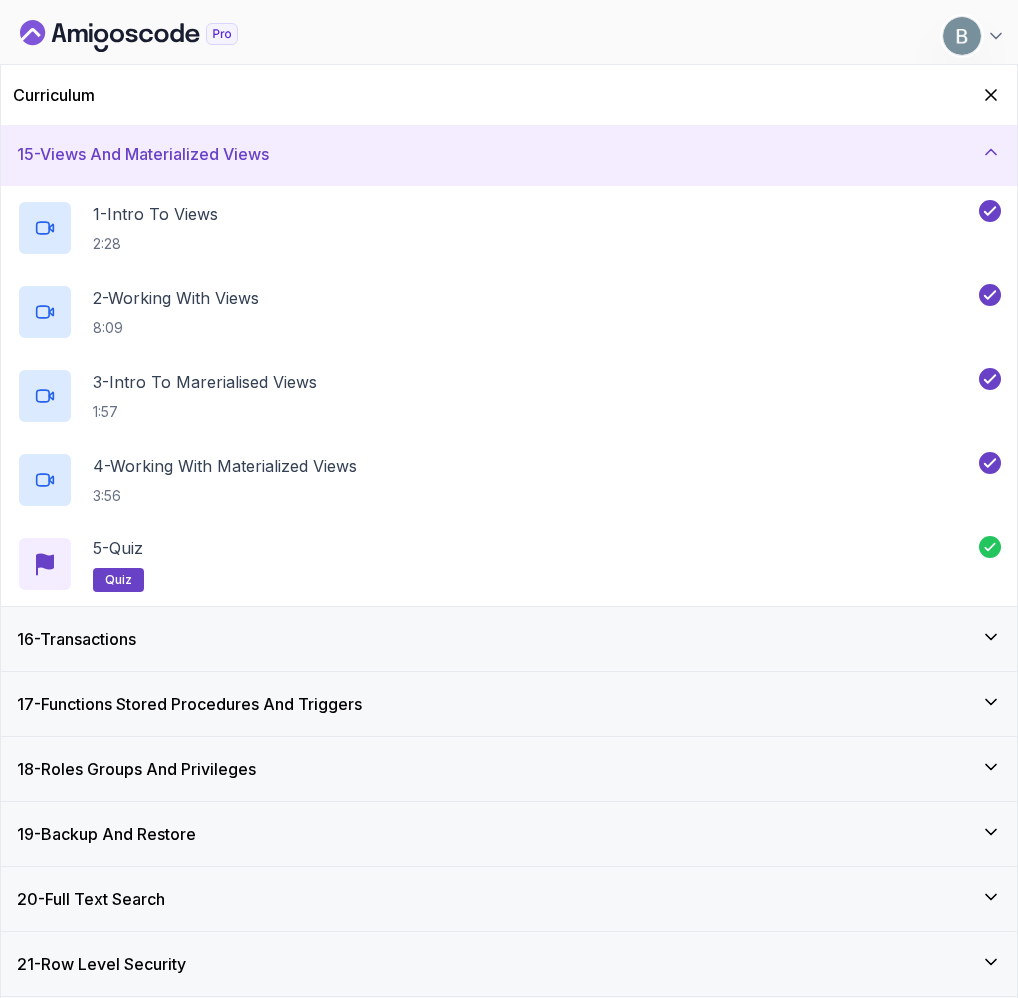 click on "16  -  Transactions" at bounding box center [509, 639] 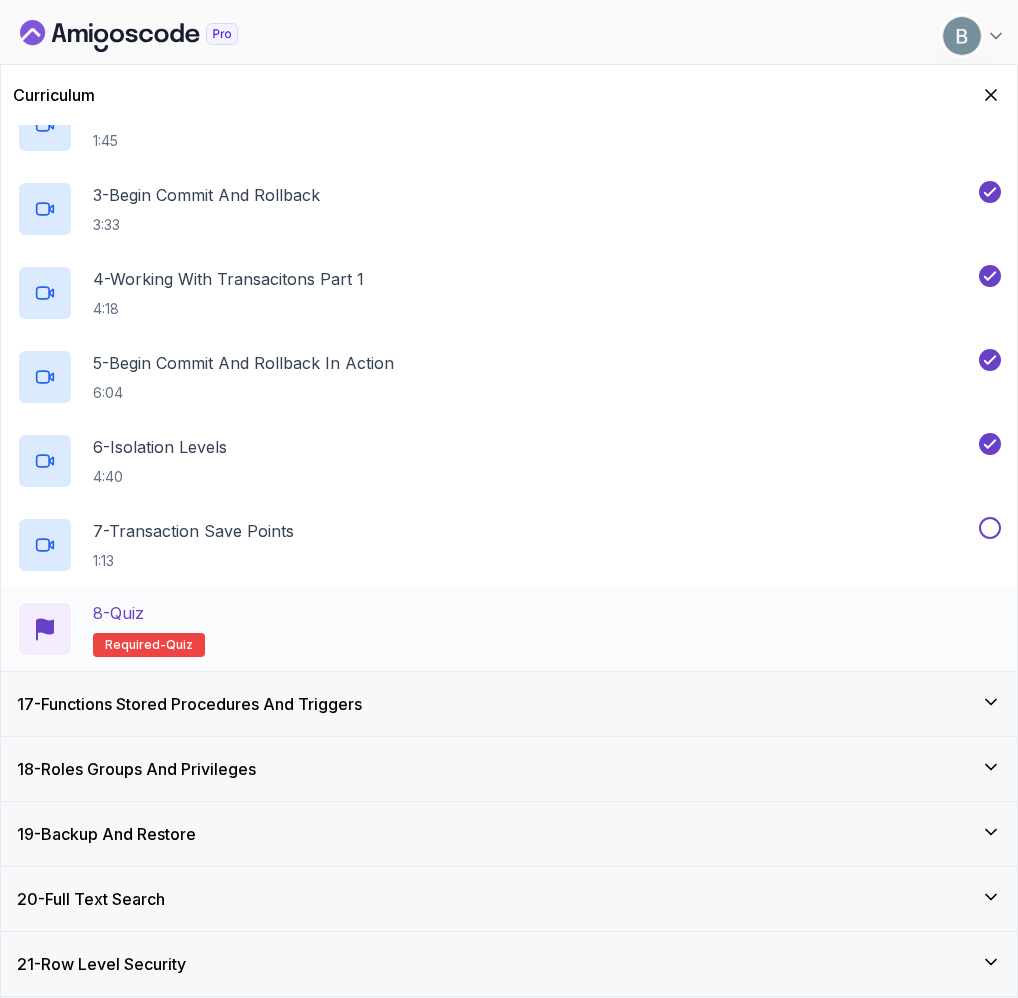 scroll, scrollTop: 1654, scrollLeft: 0, axis: vertical 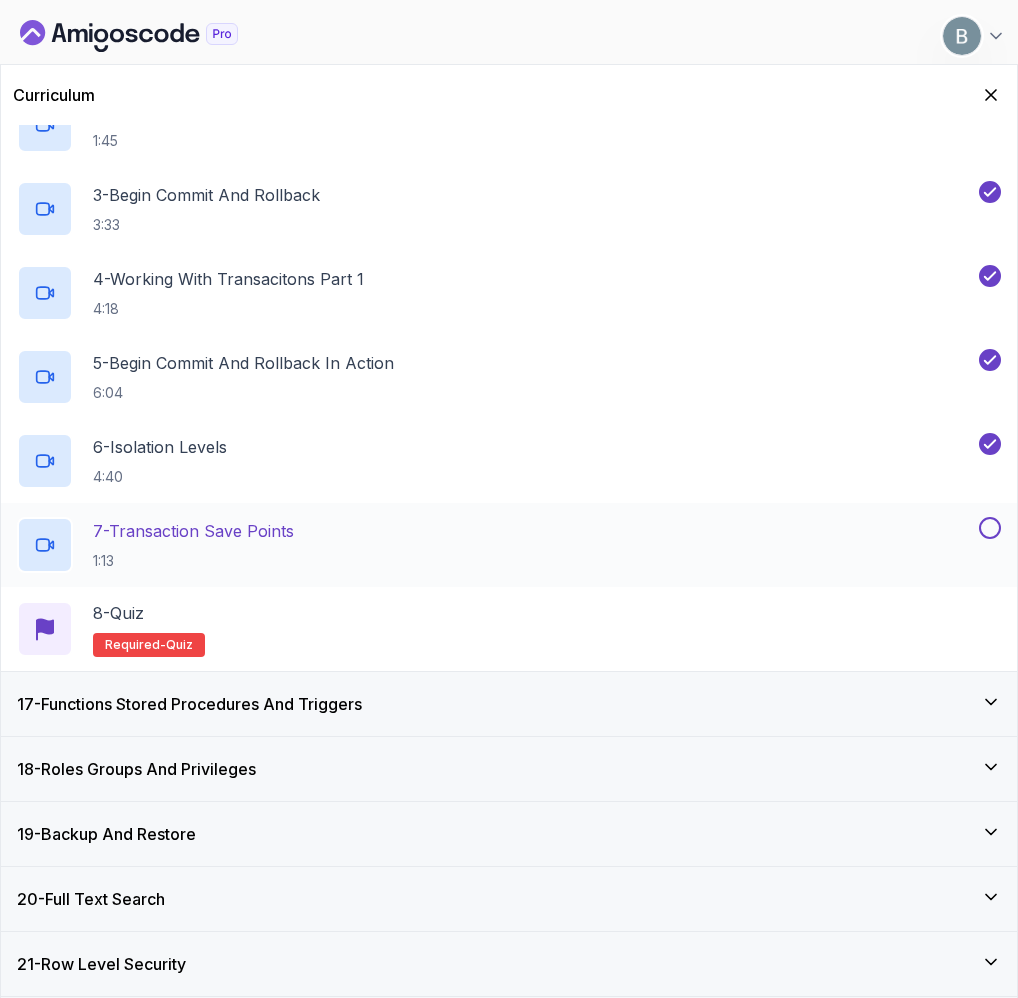 click on "7  -  Transaction Save Points 1:13" at bounding box center (496, 545) 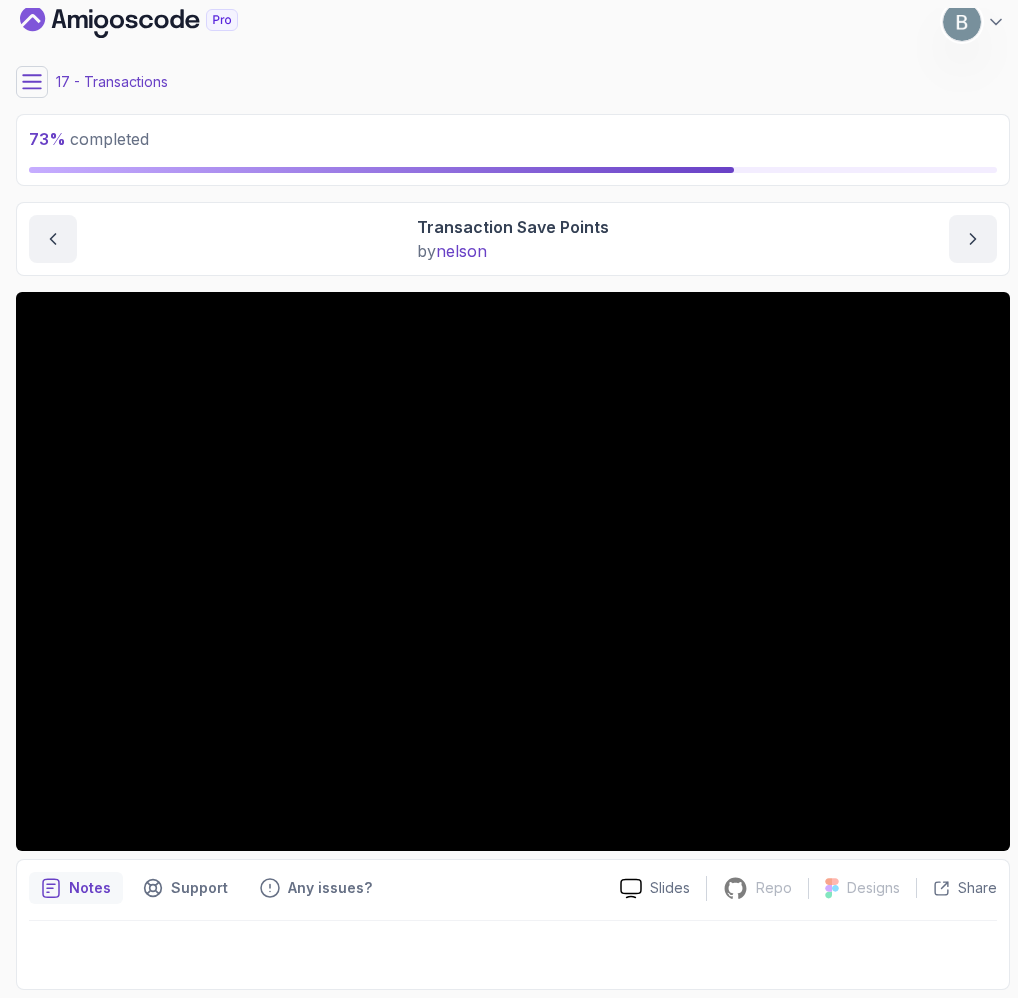 scroll, scrollTop: 0, scrollLeft: 0, axis: both 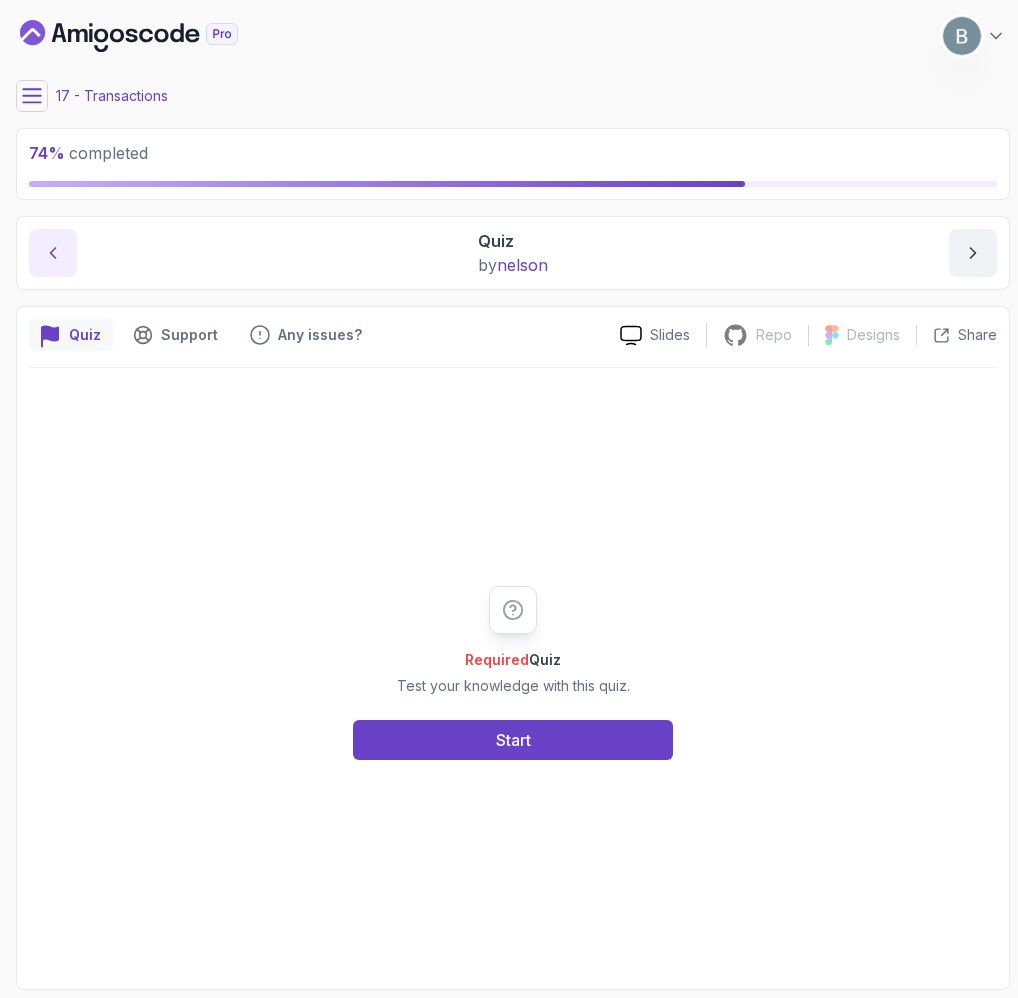 click 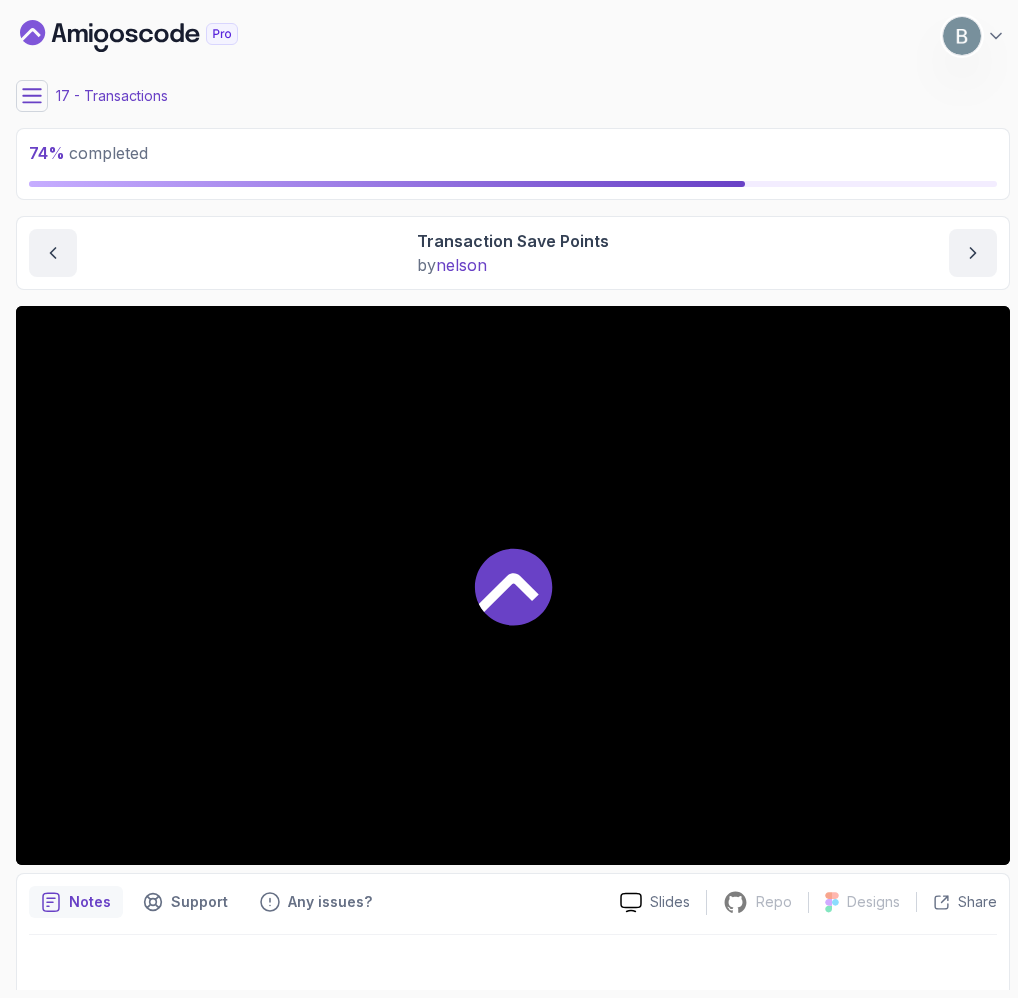 scroll, scrollTop: 122, scrollLeft: 0, axis: vertical 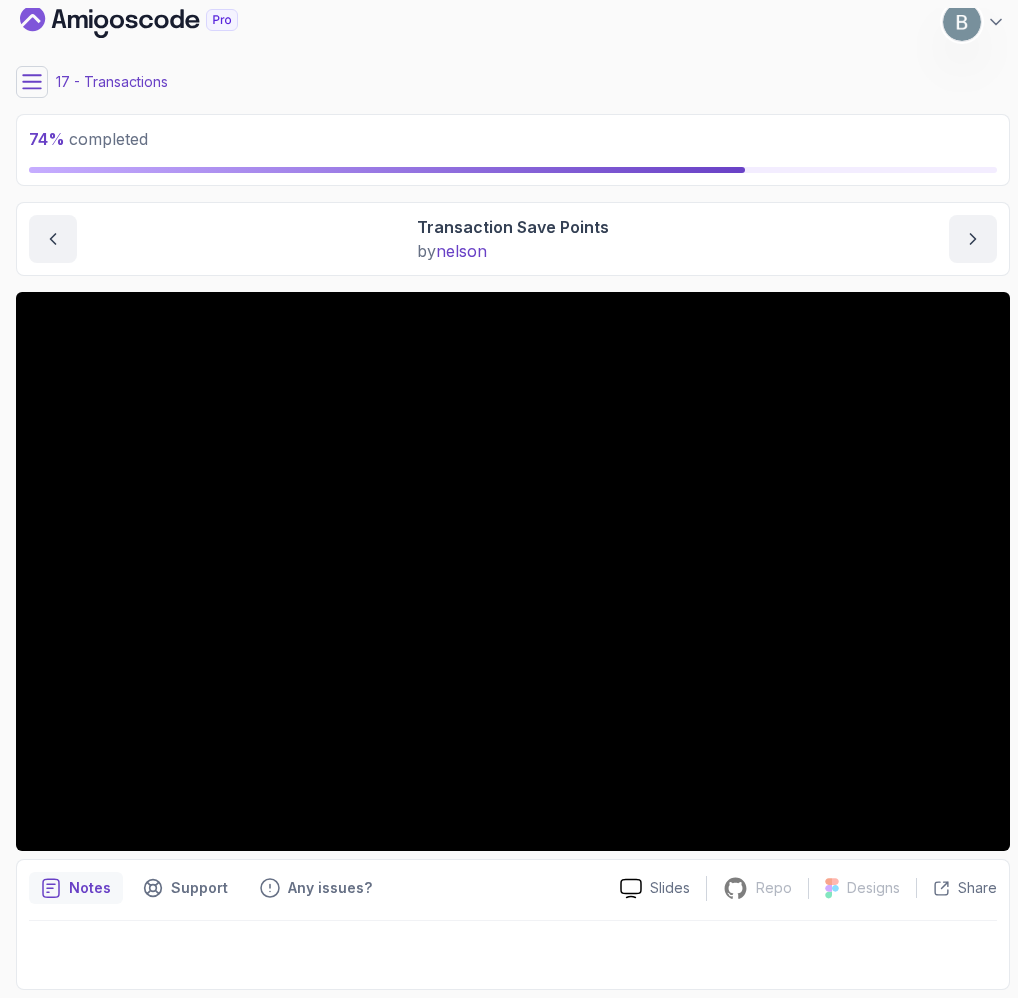 type 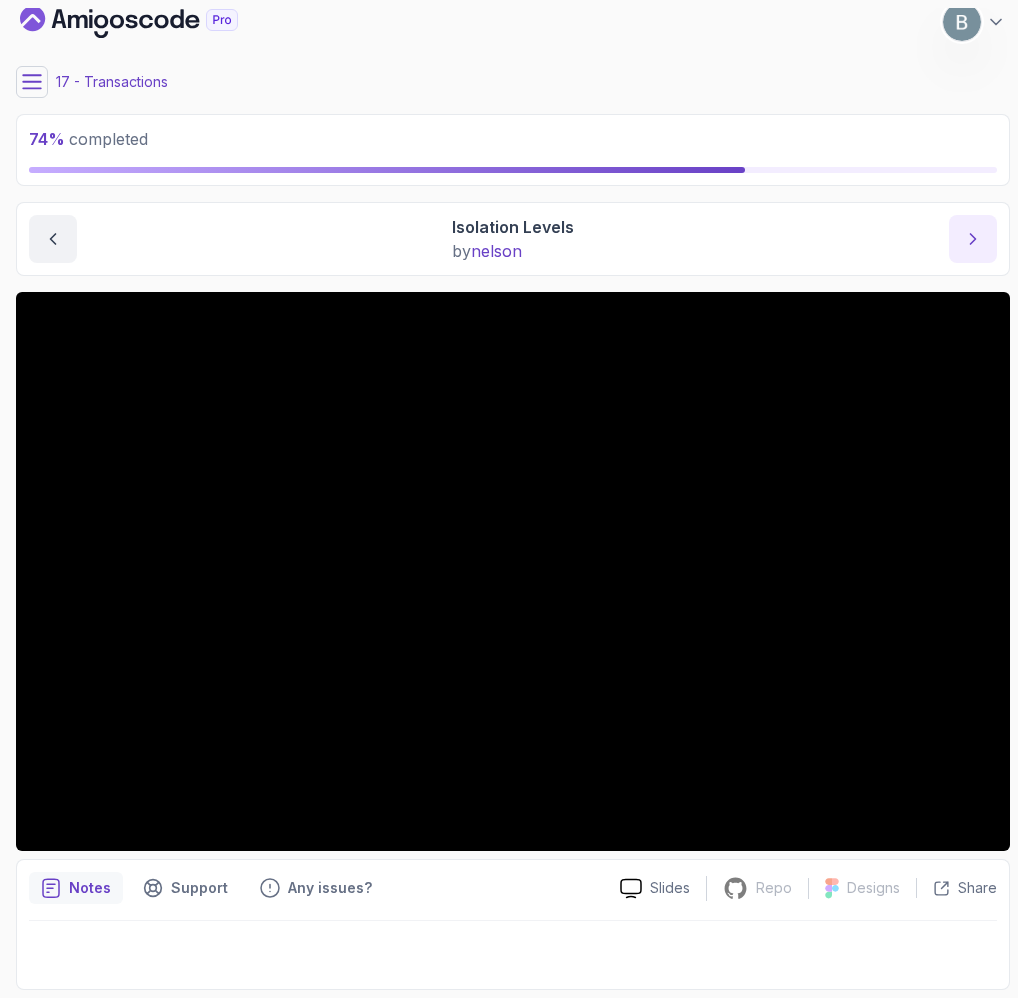 click at bounding box center (973, 239) 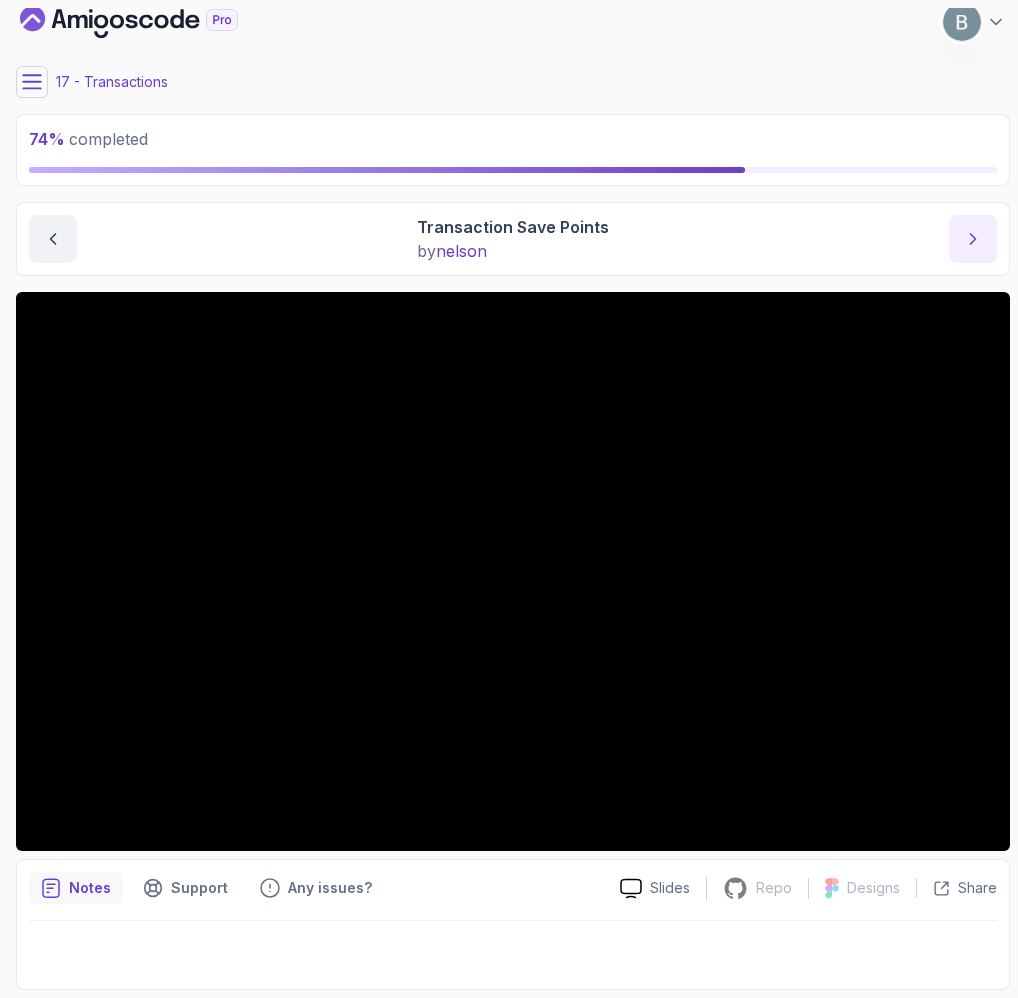 click 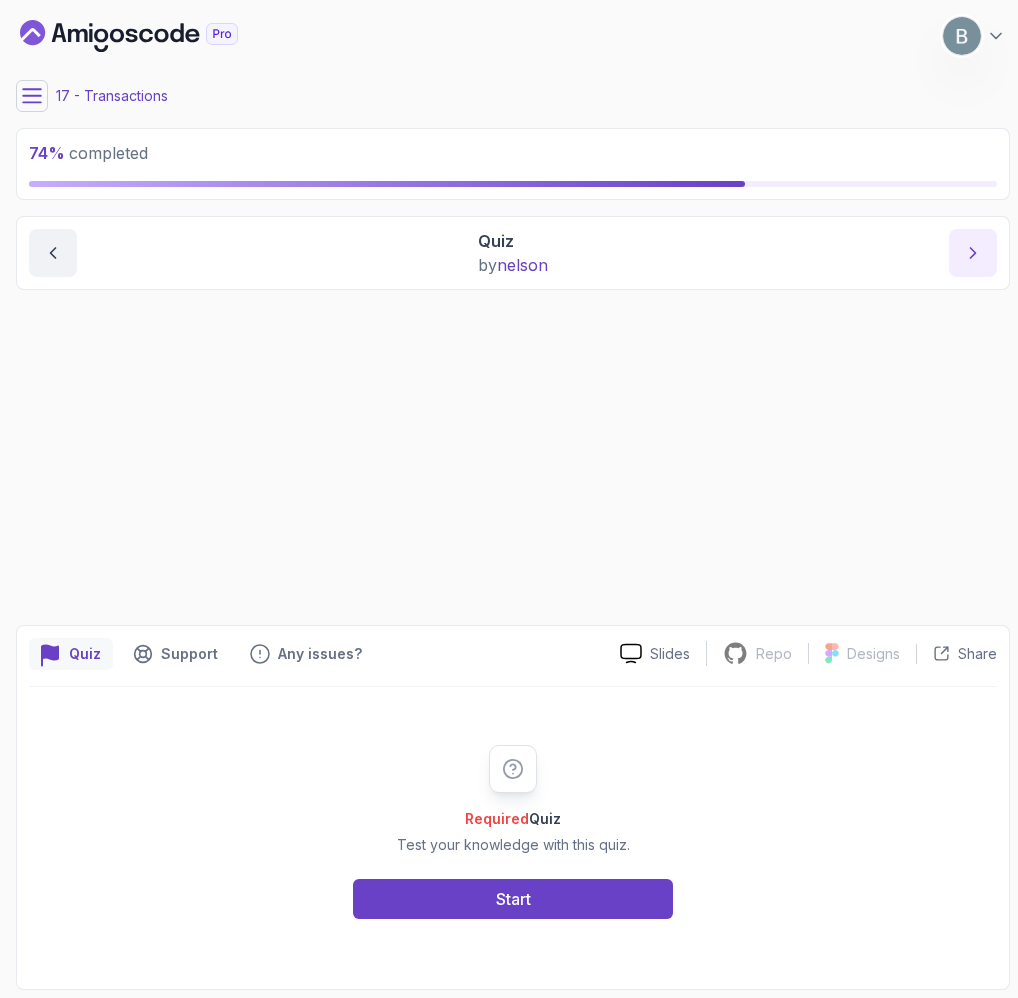 scroll, scrollTop: 0, scrollLeft: 0, axis: both 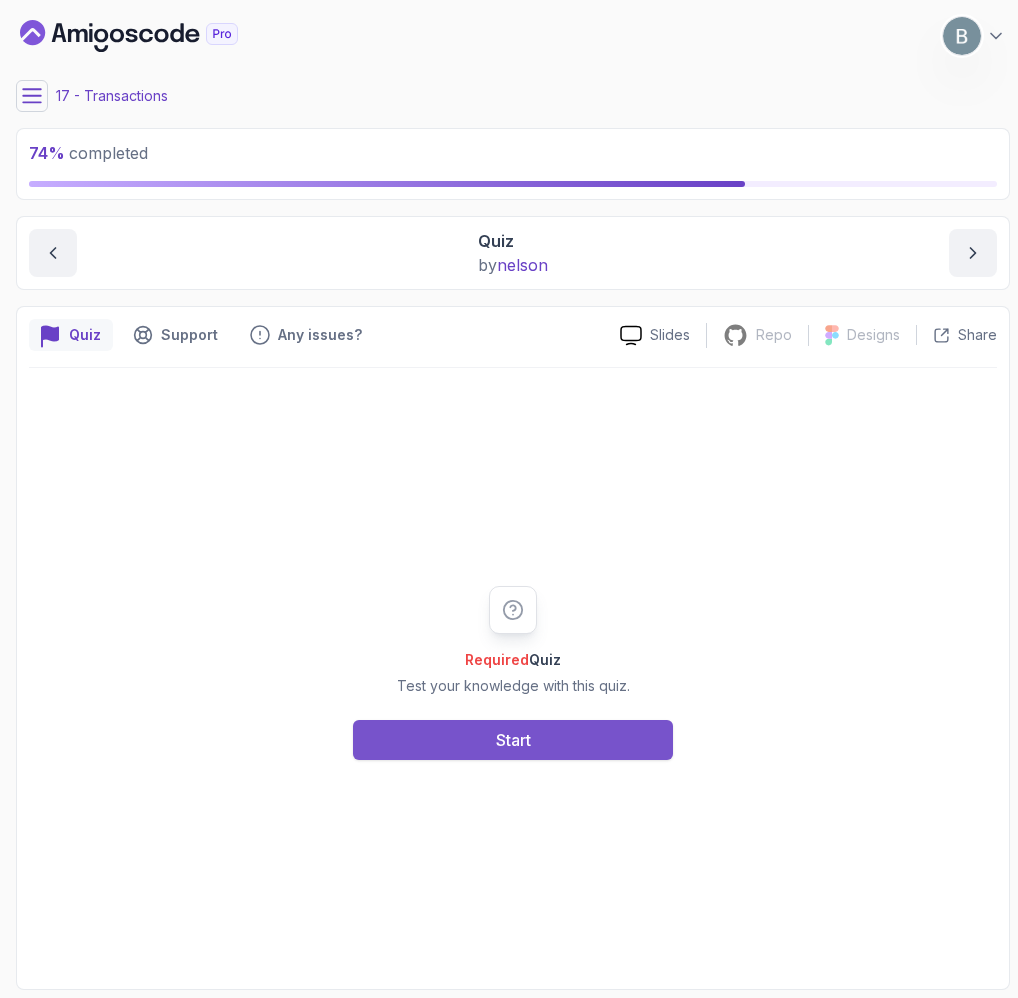 click on "Start" at bounding box center (513, 740) 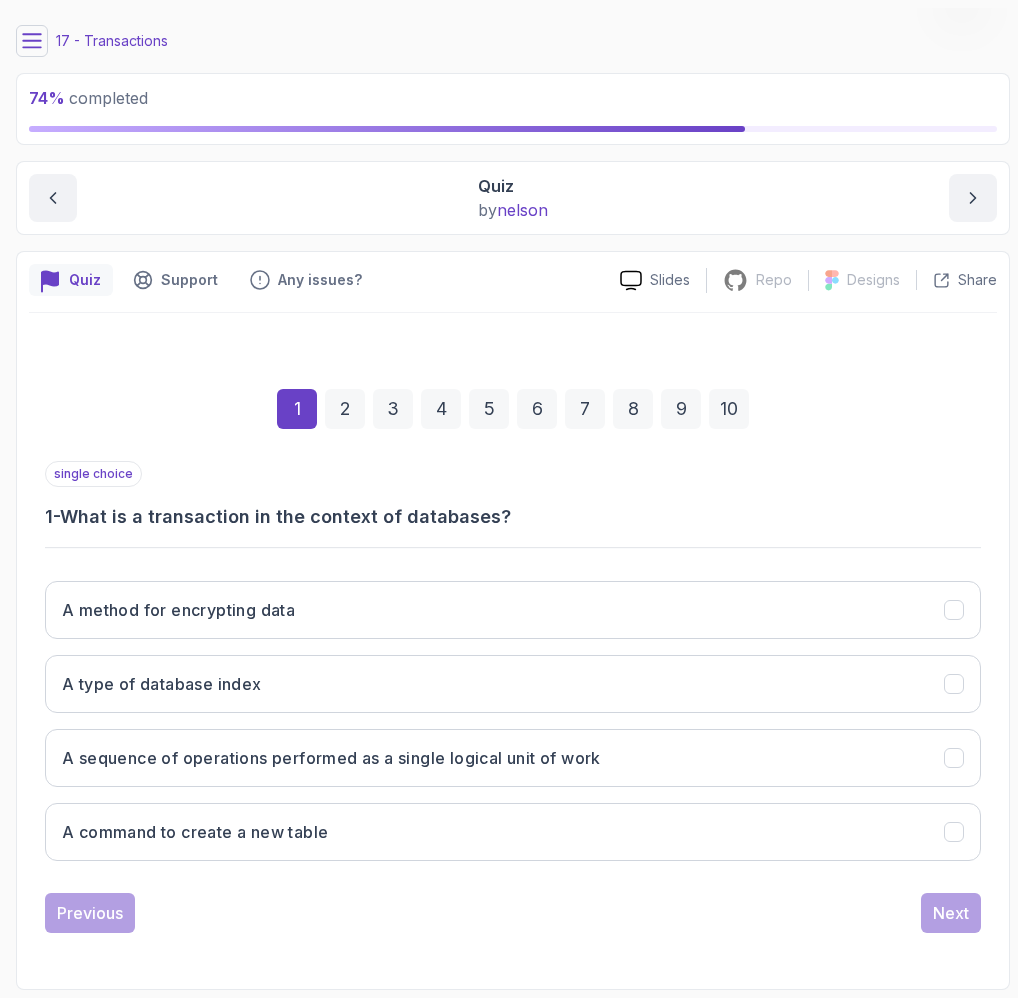 scroll, scrollTop: 314, scrollLeft: 0, axis: vertical 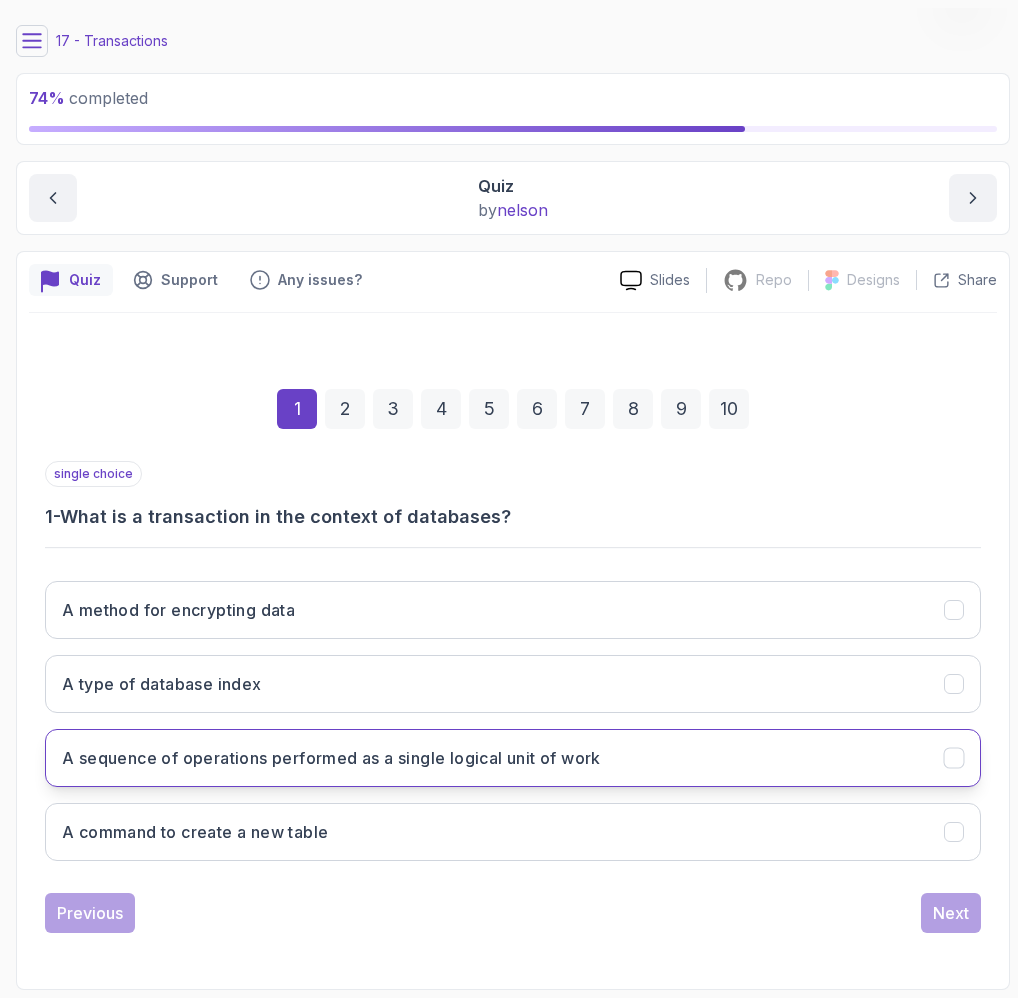 click on "A sequence of operations performed as a single logical unit of work" at bounding box center [513, 758] 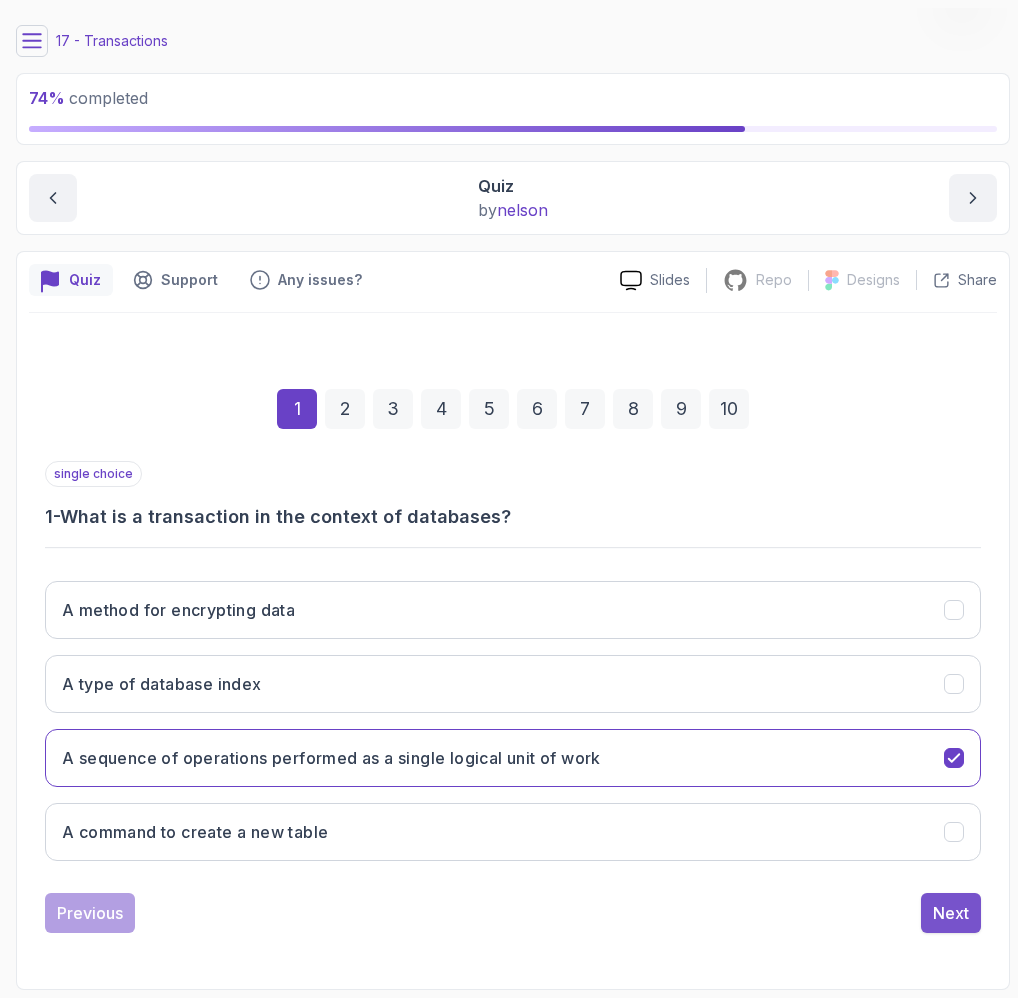 click on "Next" at bounding box center (951, 913) 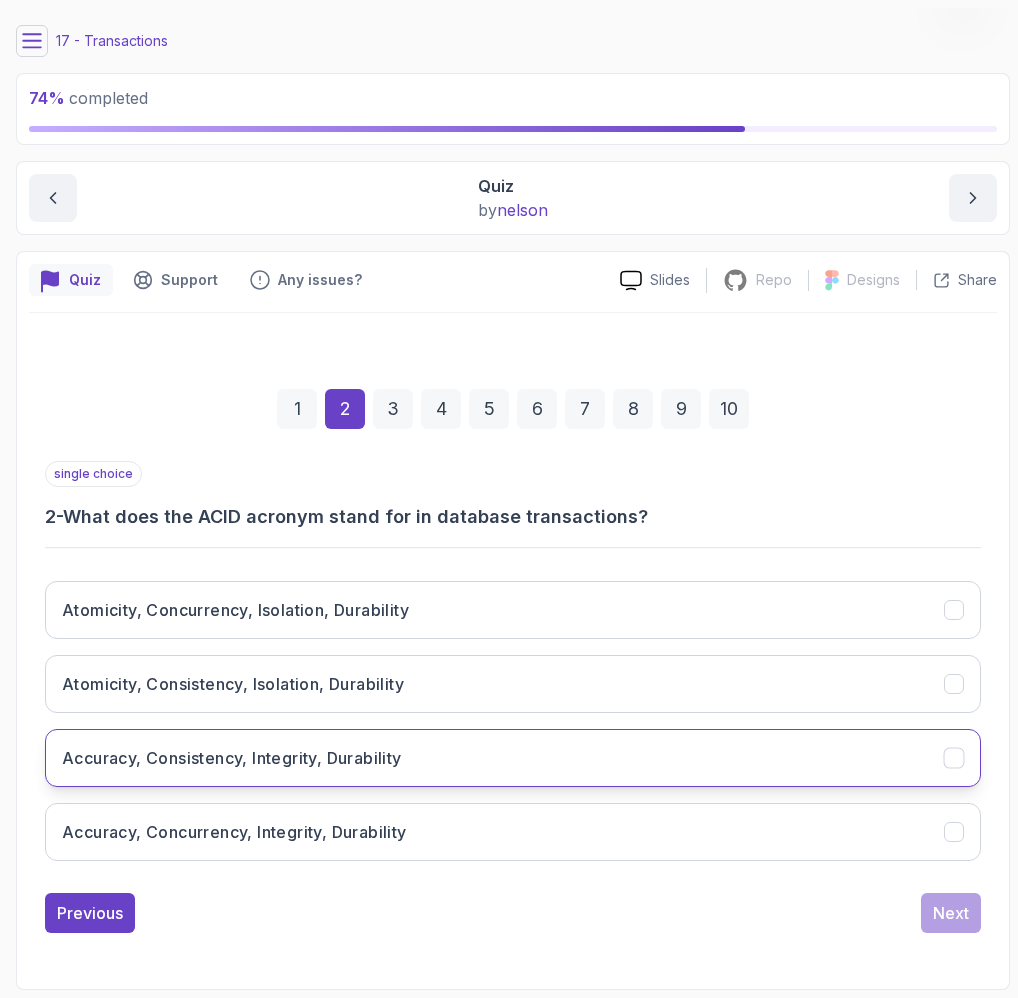 click on "Accuracy, Consistency, Integrity, Durability" at bounding box center [513, 758] 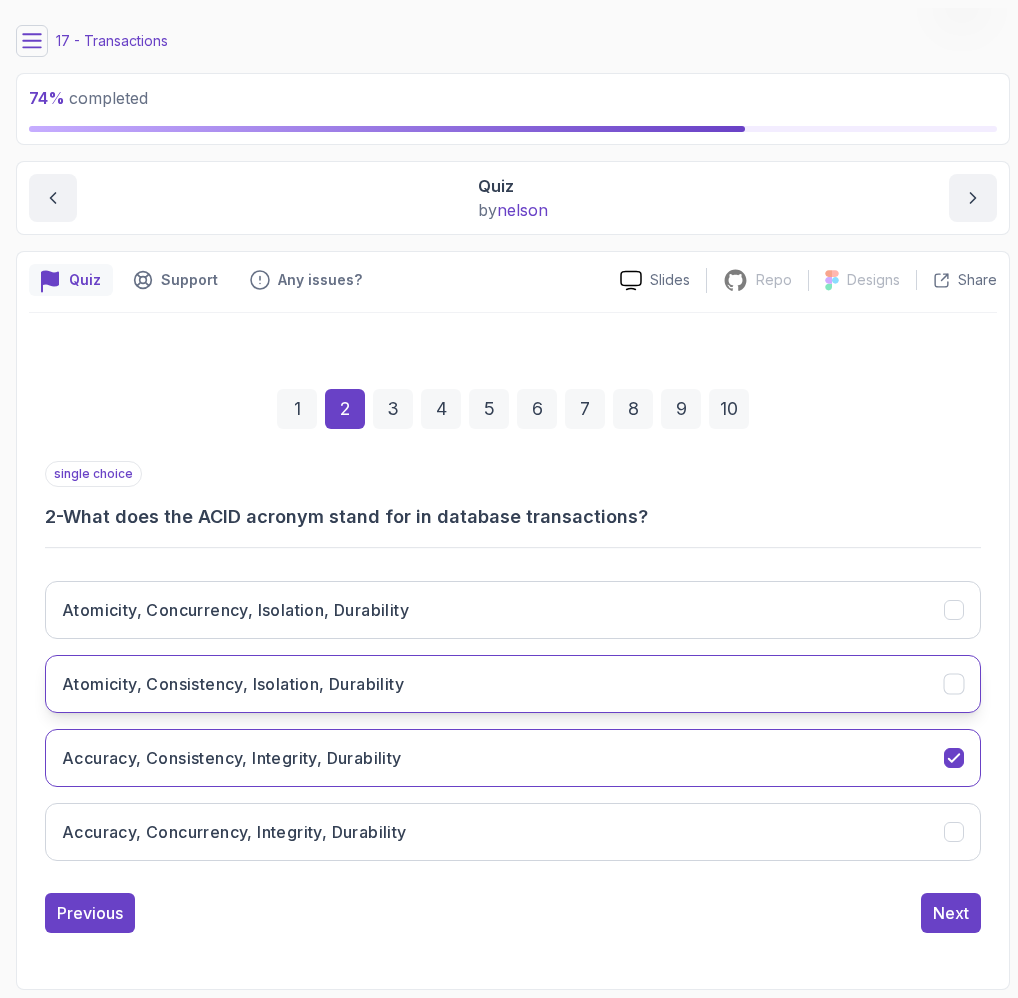 click on "Atomicity, Consistency, Isolation, Durability" at bounding box center (513, 684) 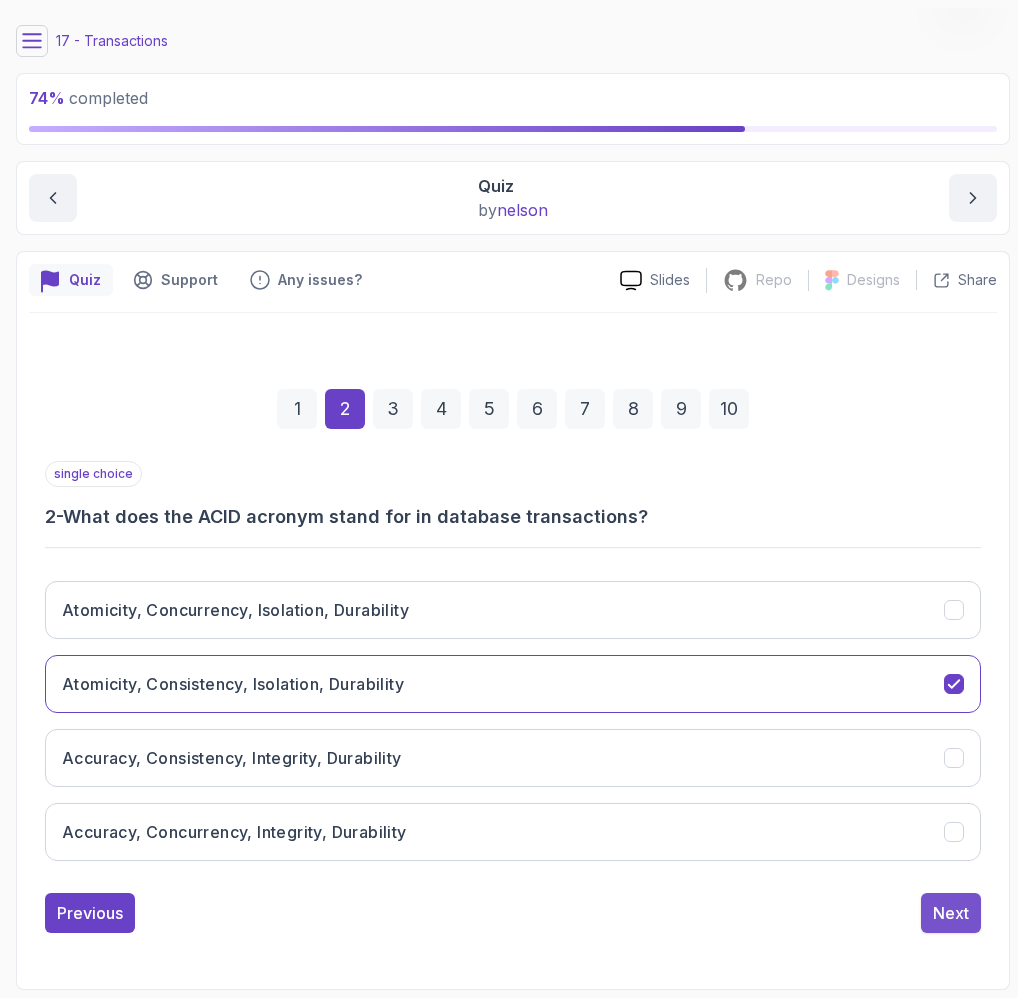 click on "Next" at bounding box center (951, 913) 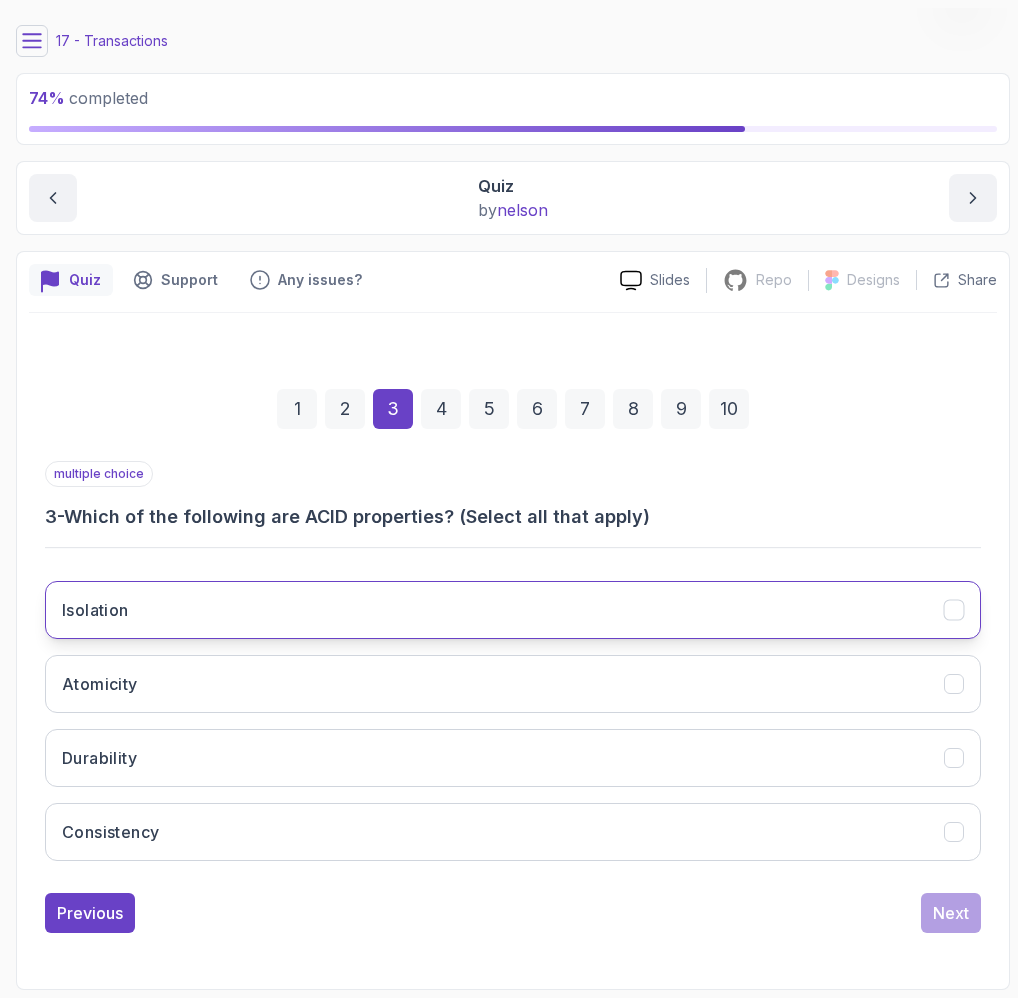 click on "Isolation" at bounding box center (513, 610) 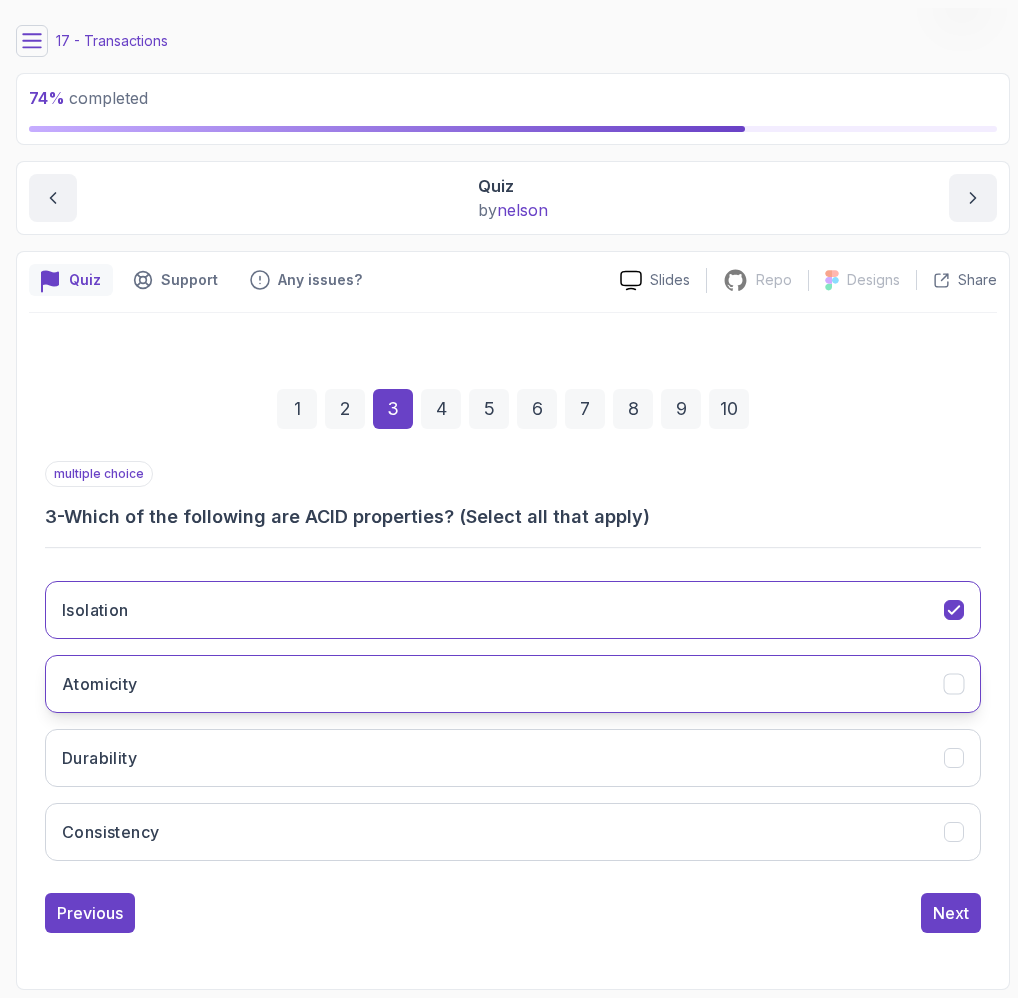 click on "Atomicity" at bounding box center [513, 684] 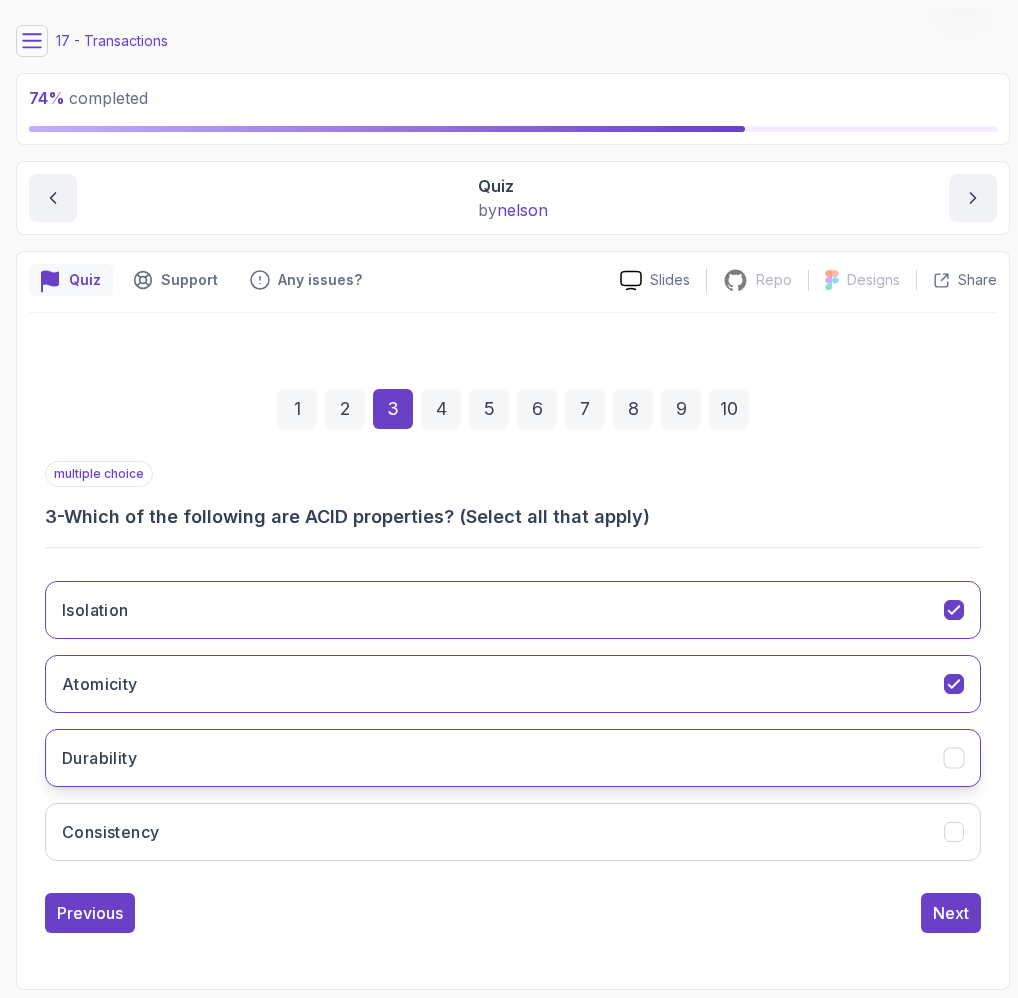 click on "Durability" at bounding box center [513, 758] 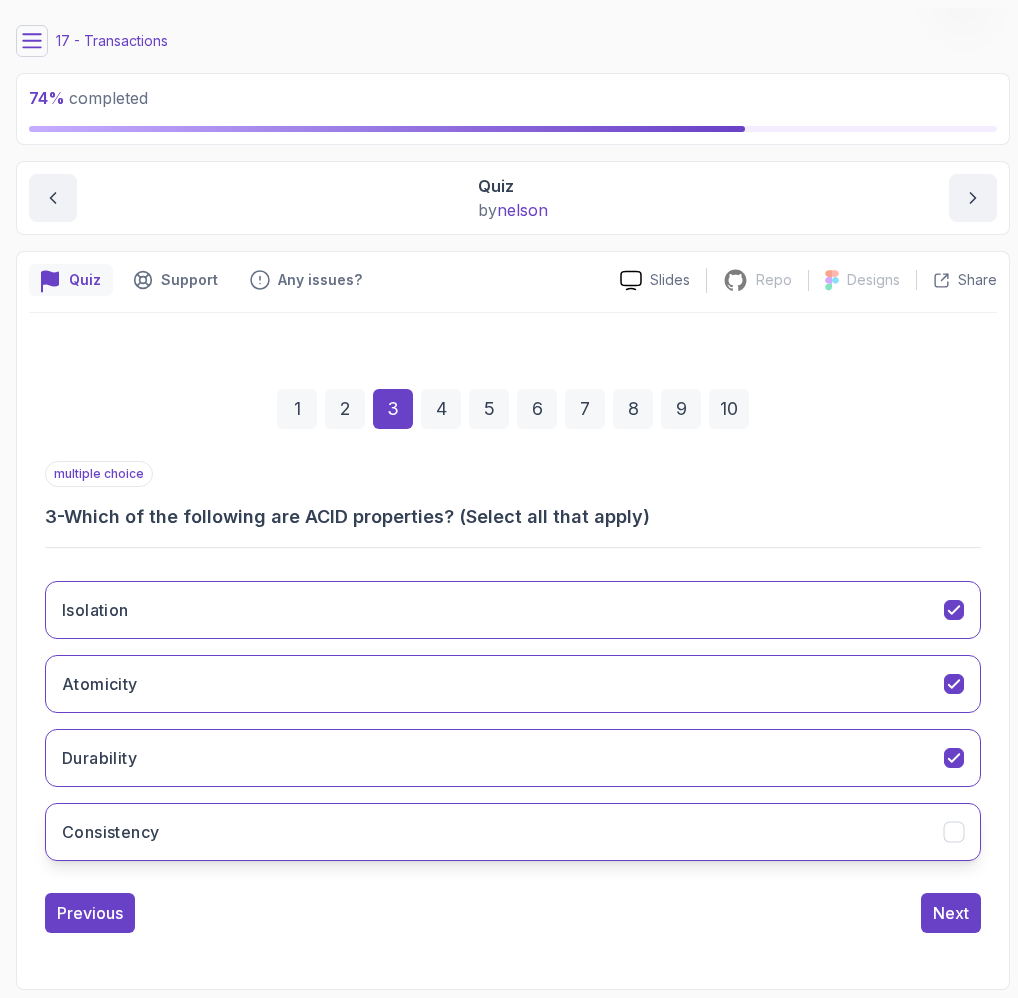 click on "Consistency" at bounding box center (513, 832) 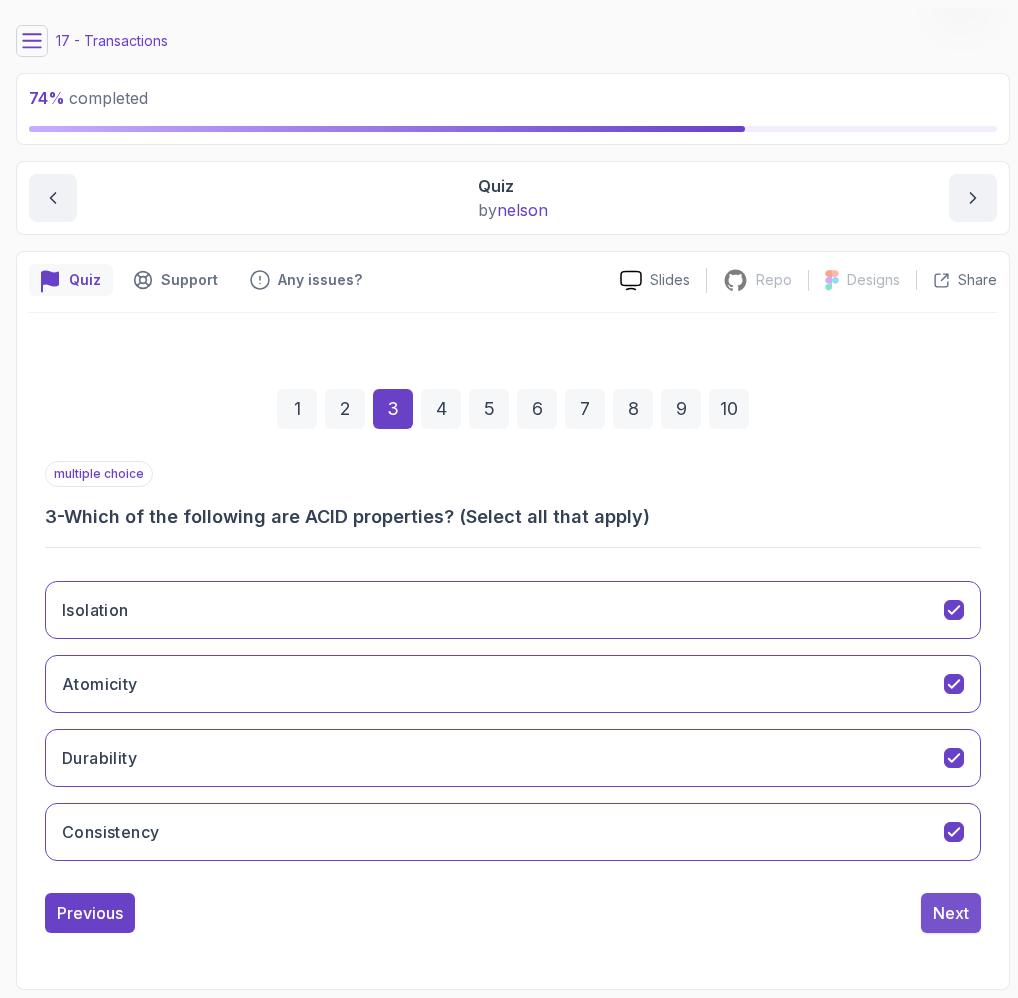 click on "Next" at bounding box center [951, 913] 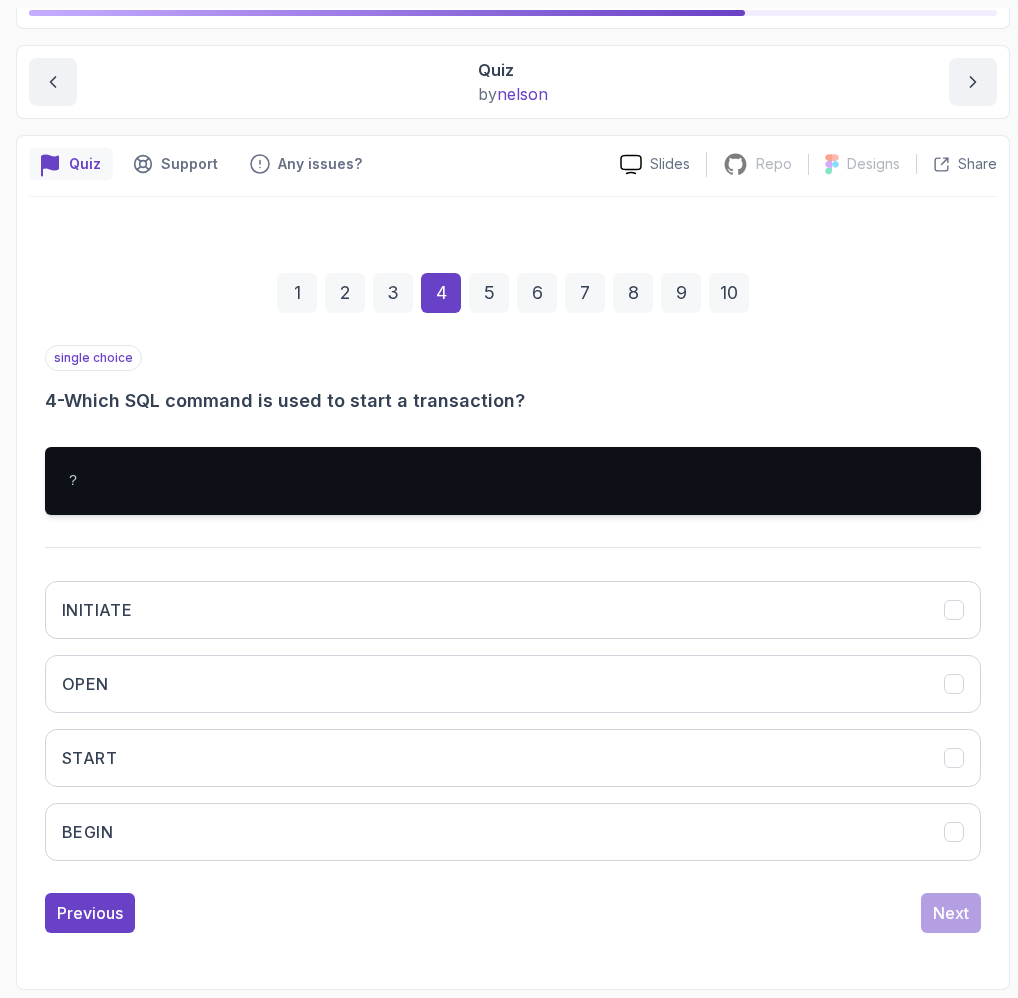 scroll, scrollTop: 459, scrollLeft: 0, axis: vertical 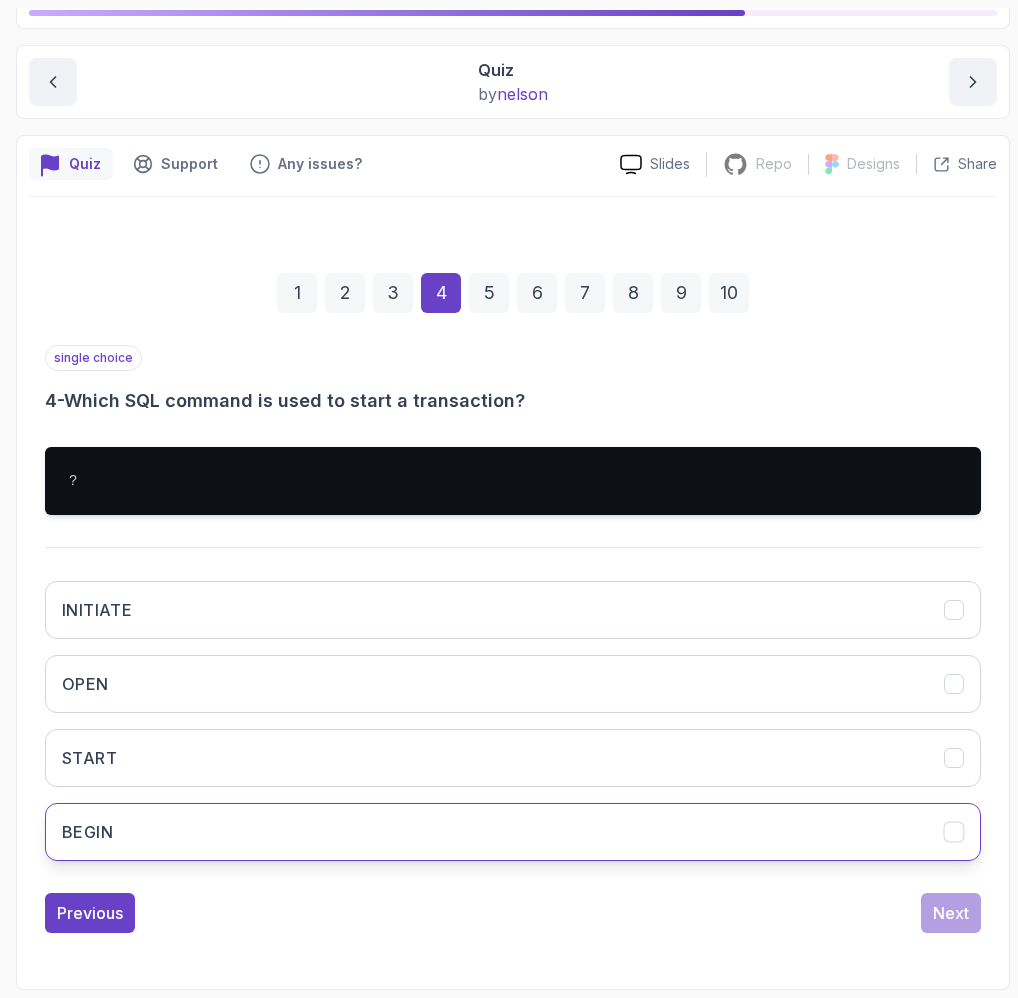 click on "BEGIN" at bounding box center [513, 832] 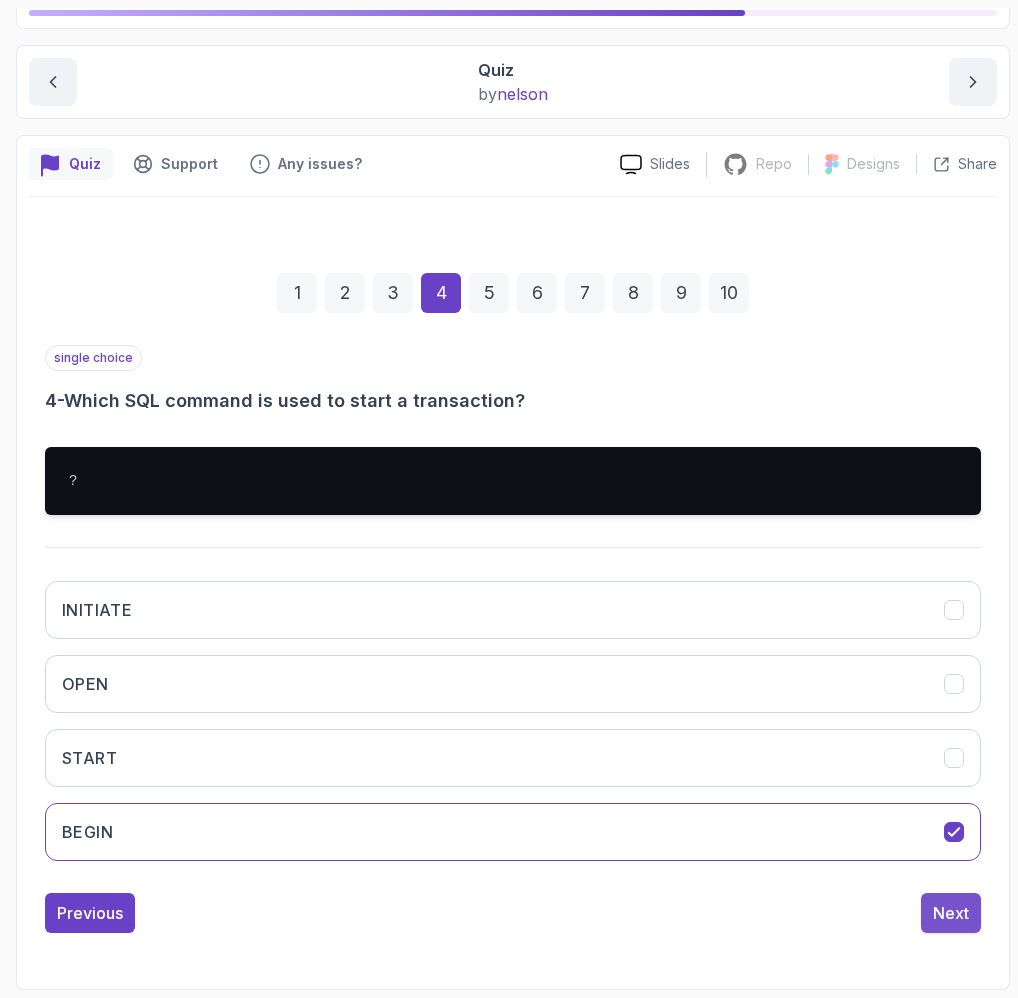 click on "Next" at bounding box center [951, 913] 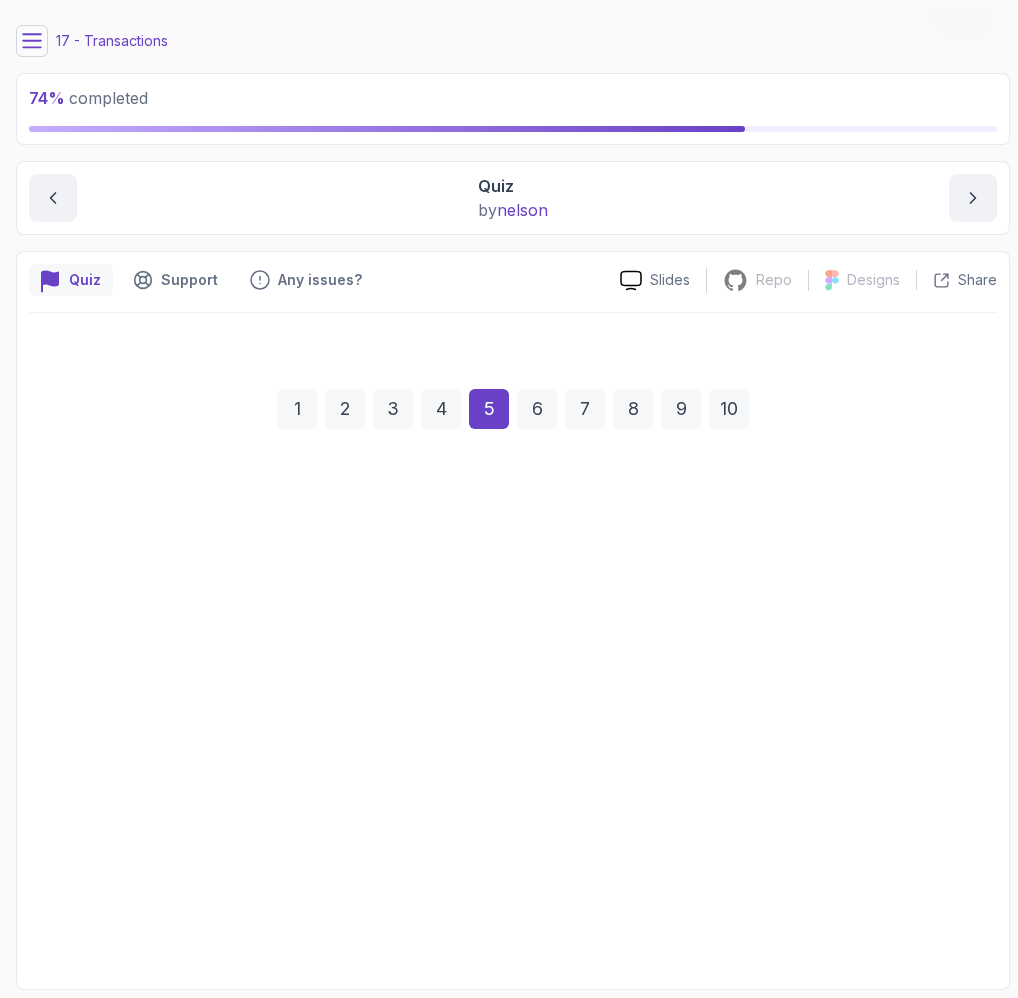 scroll, scrollTop: 314, scrollLeft: 0, axis: vertical 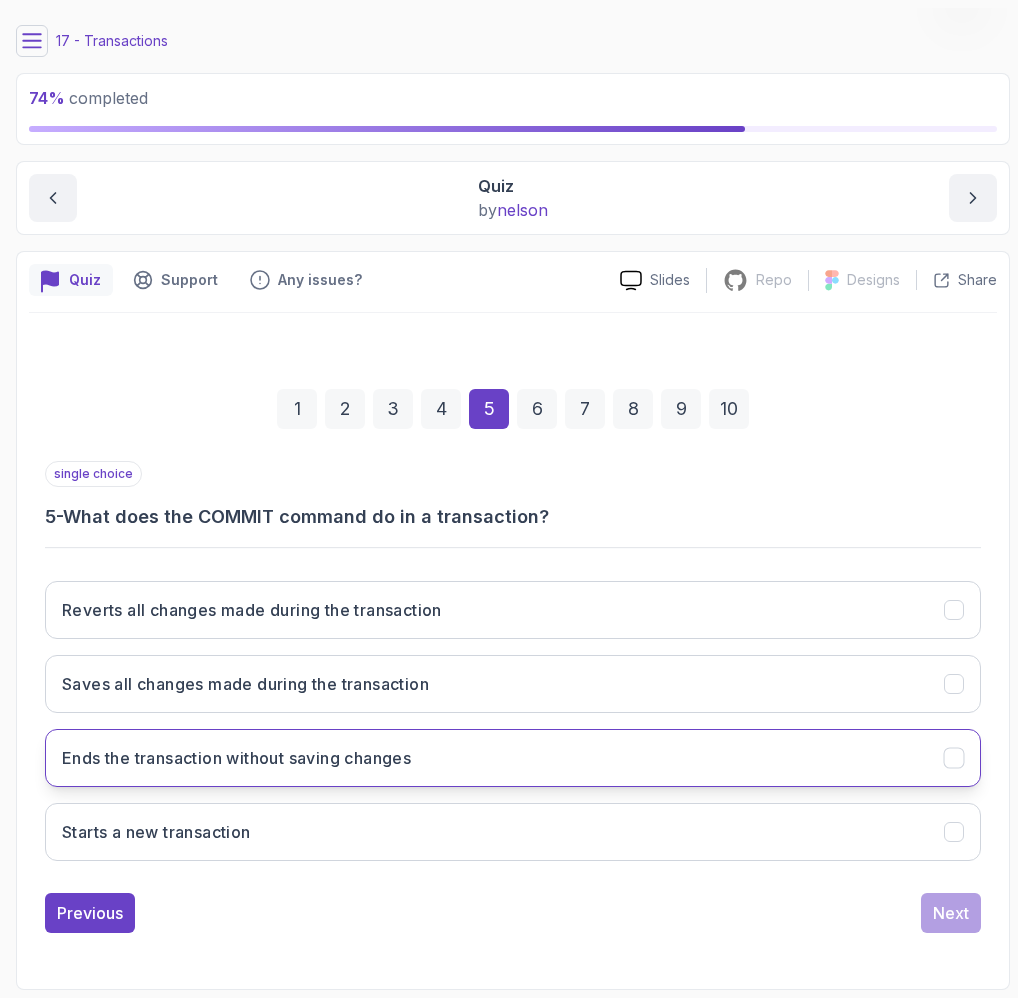 click on "Ends the transaction without saving changes" at bounding box center (236, 758) 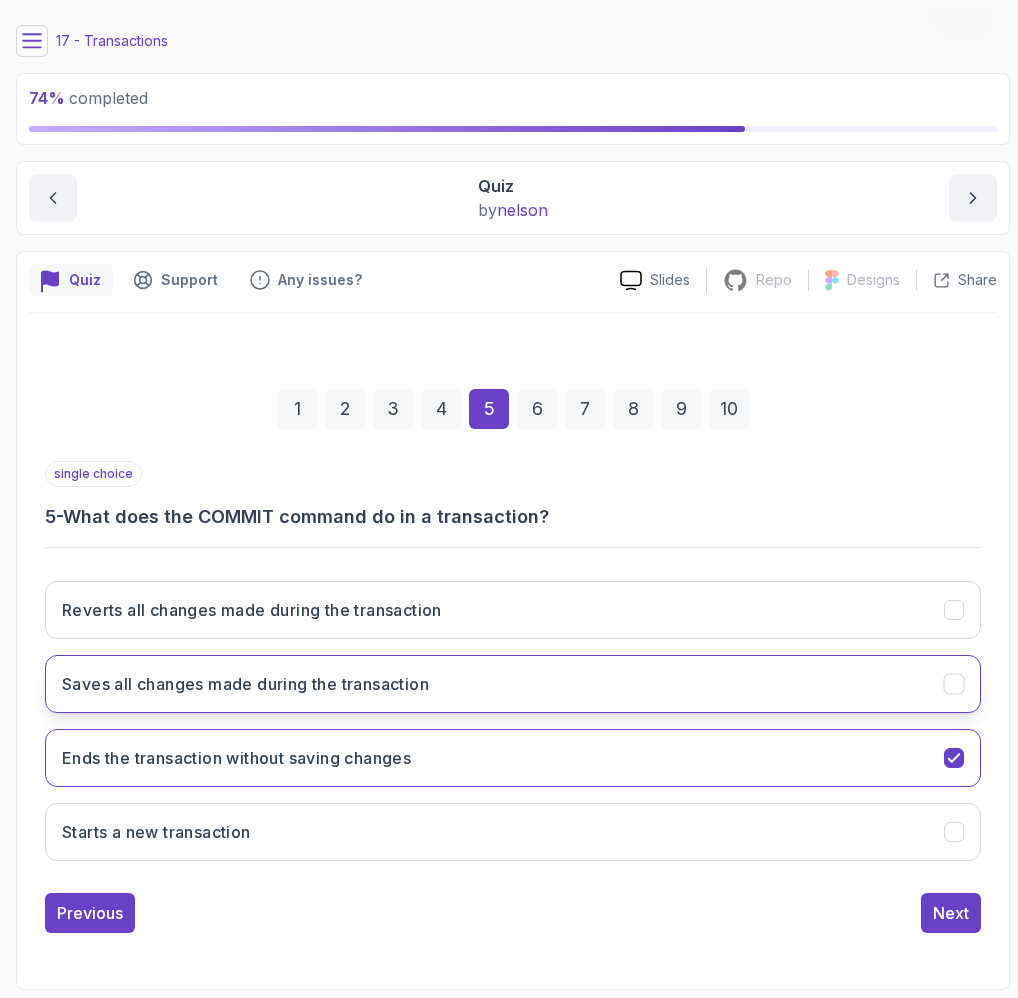 click on "Saves all changes made during the transaction" at bounding box center [513, 684] 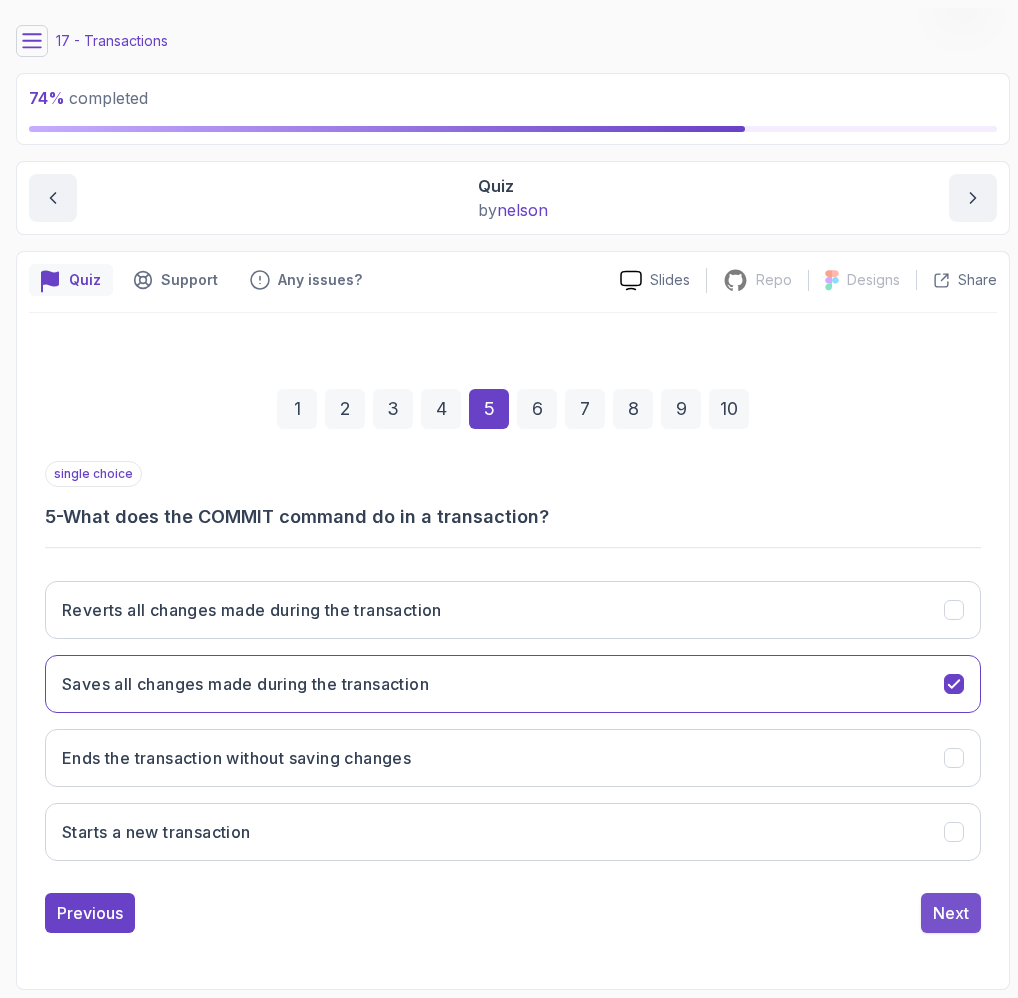click on "Next" at bounding box center [951, 913] 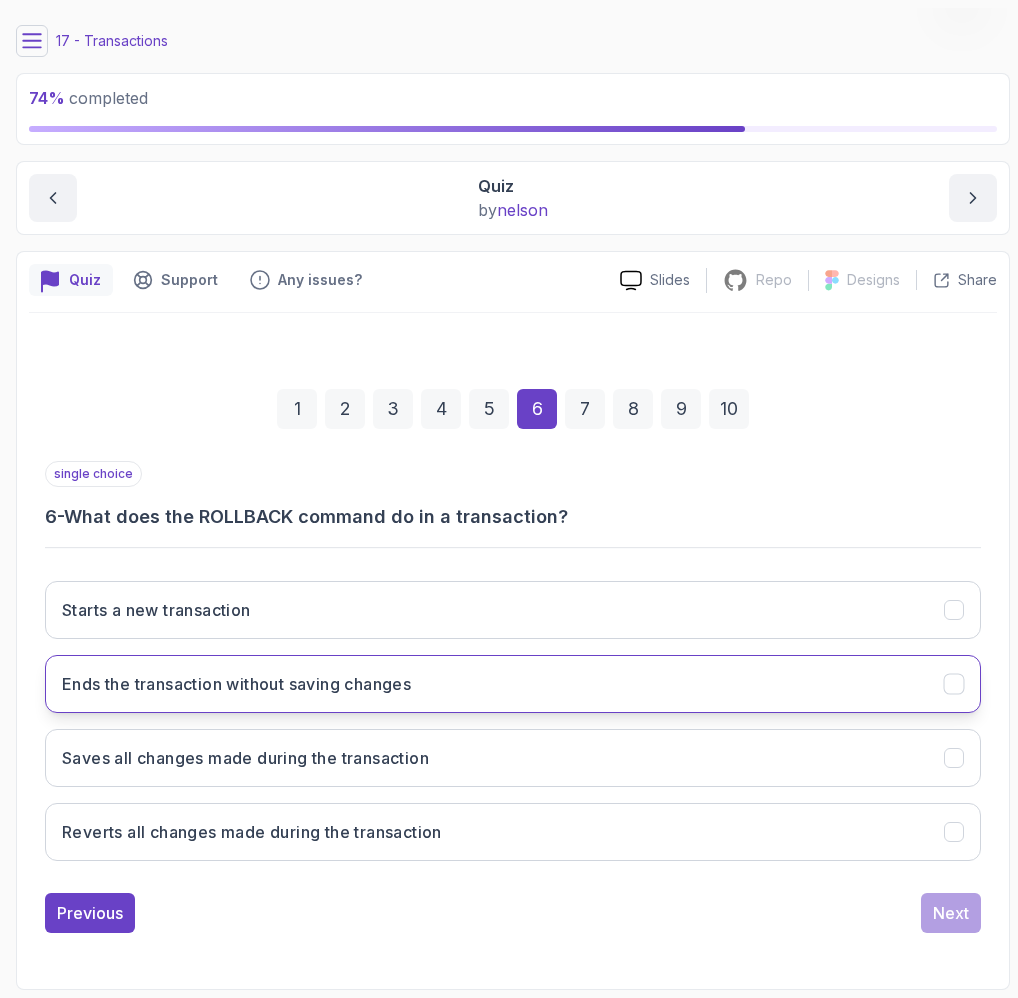 click on "Ends the transaction without saving changes" at bounding box center (513, 684) 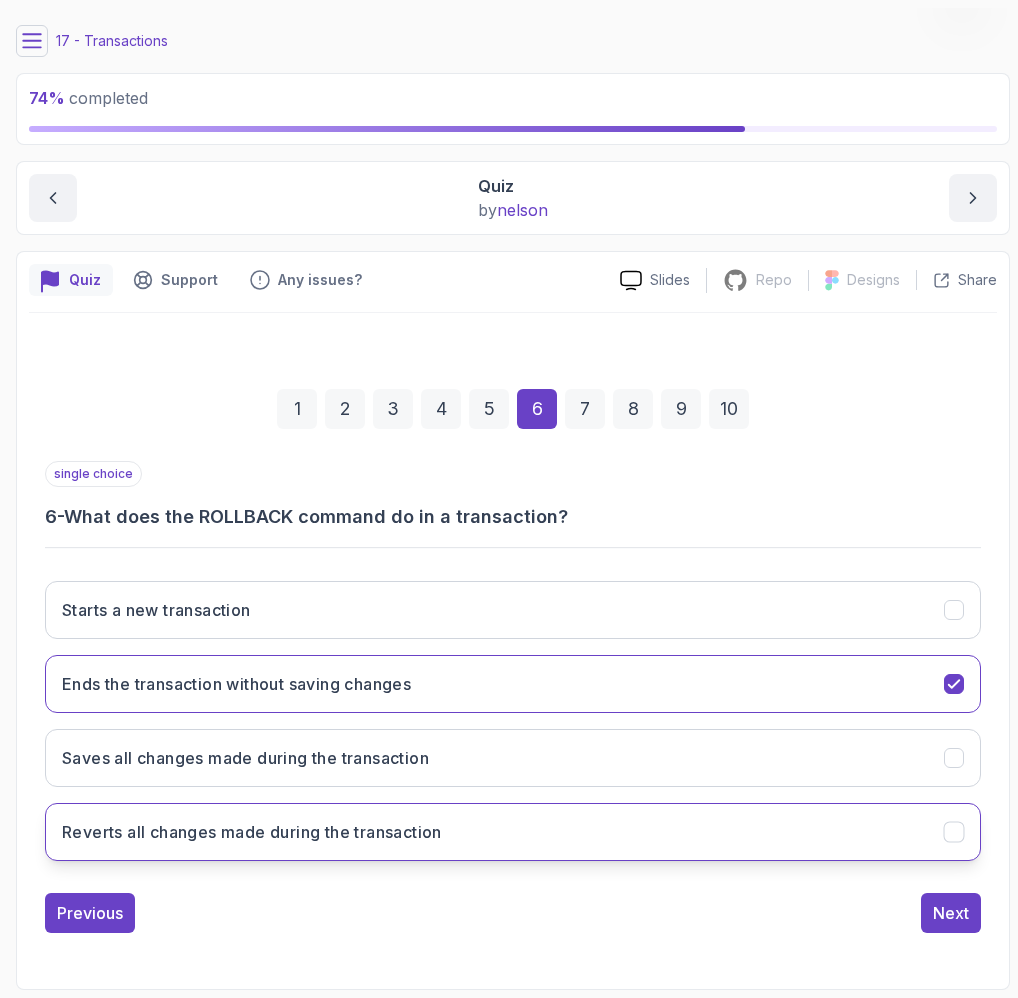 click on "Reverts all changes made during the transaction" at bounding box center [513, 832] 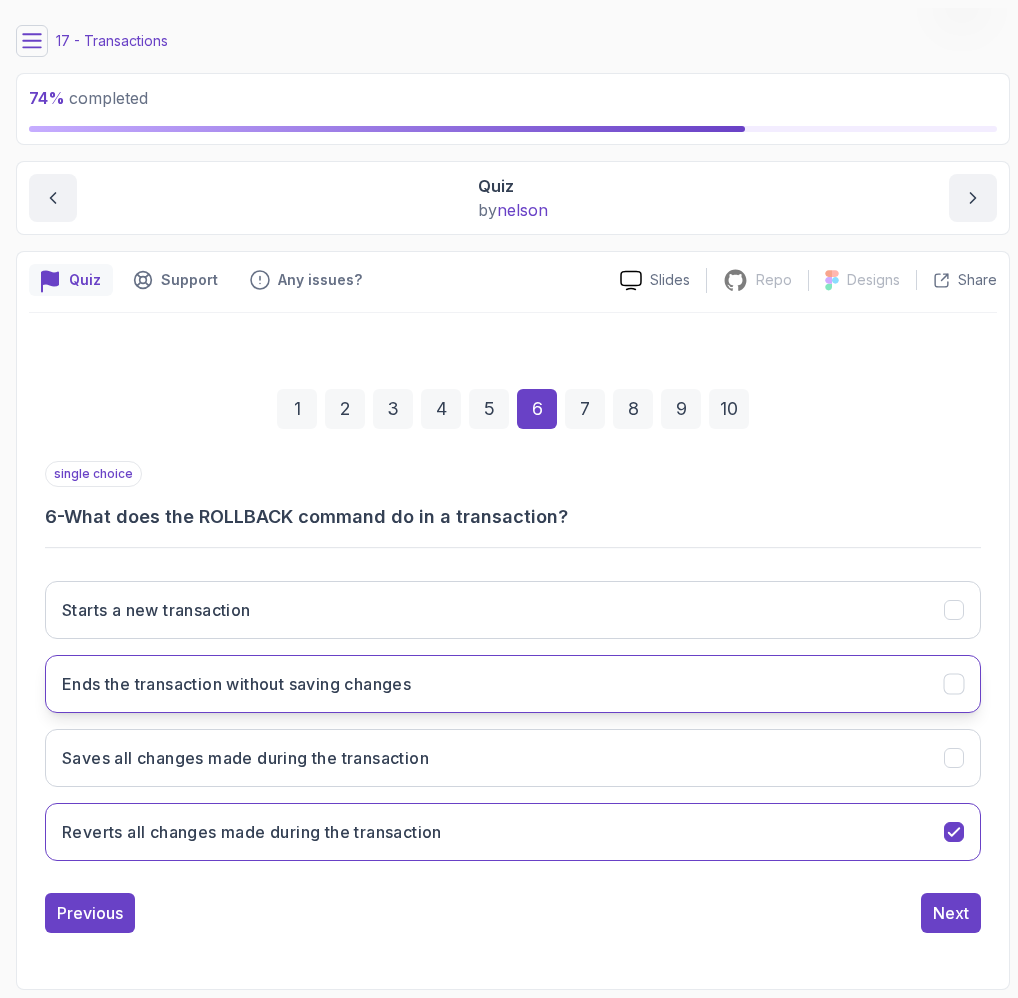 click on "Ends the transaction without saving changes" at bounding box center (513, 684) 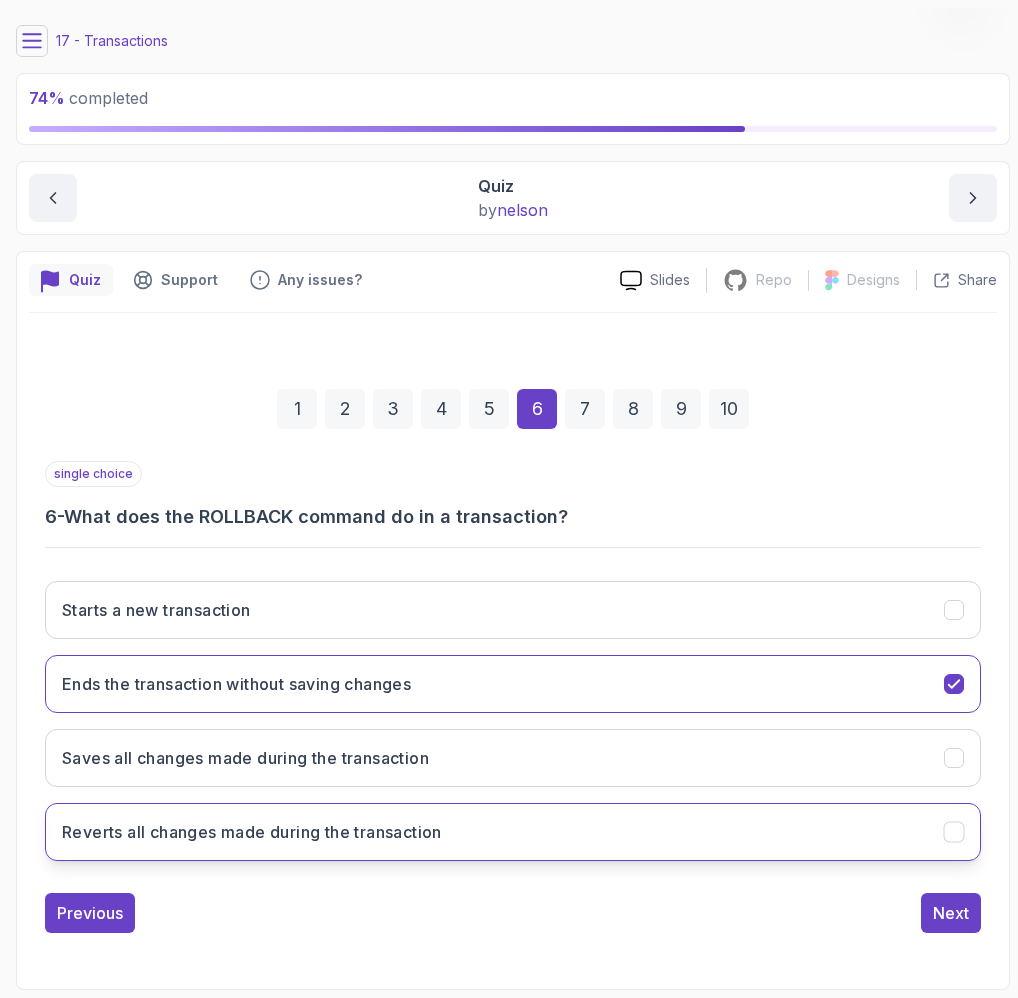 click on "Reverts all changes made during the transaction" at bounding box center [513, 832] 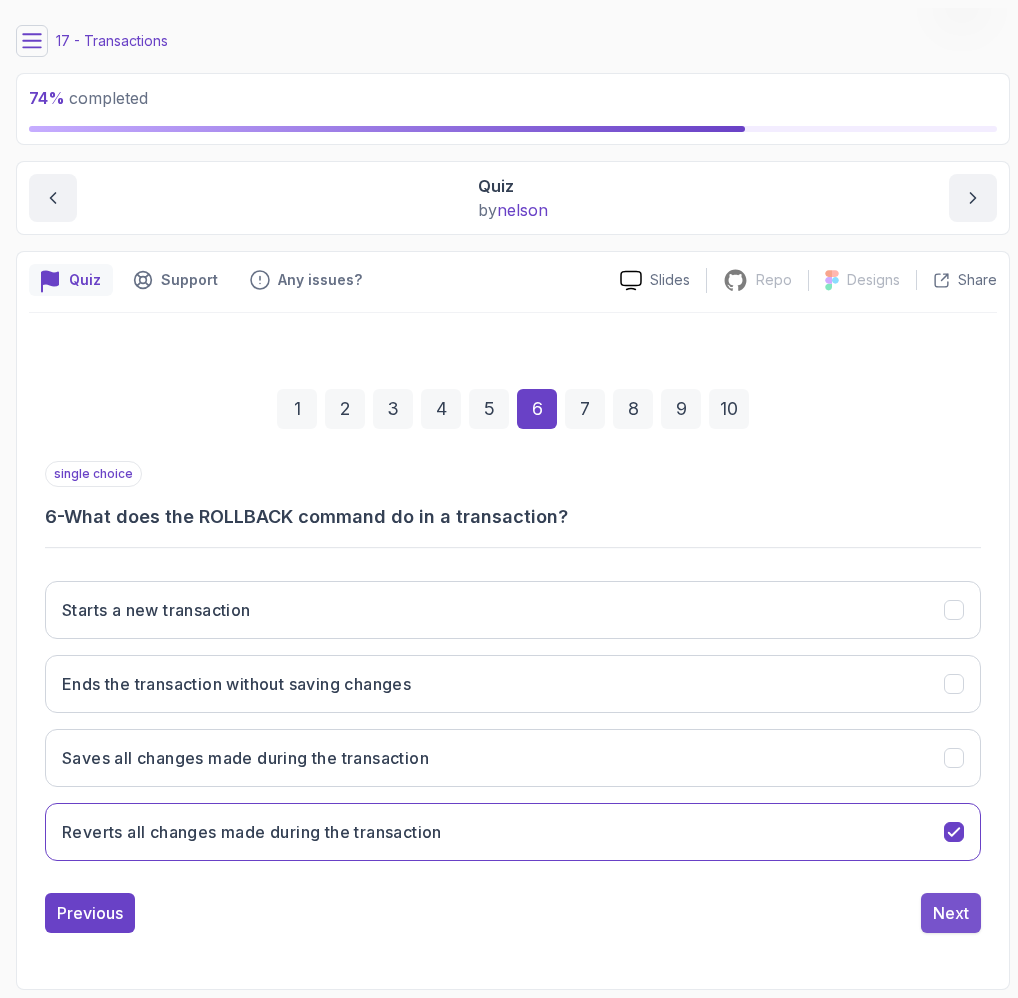 click on "Next" at bounding box center [951, 913] 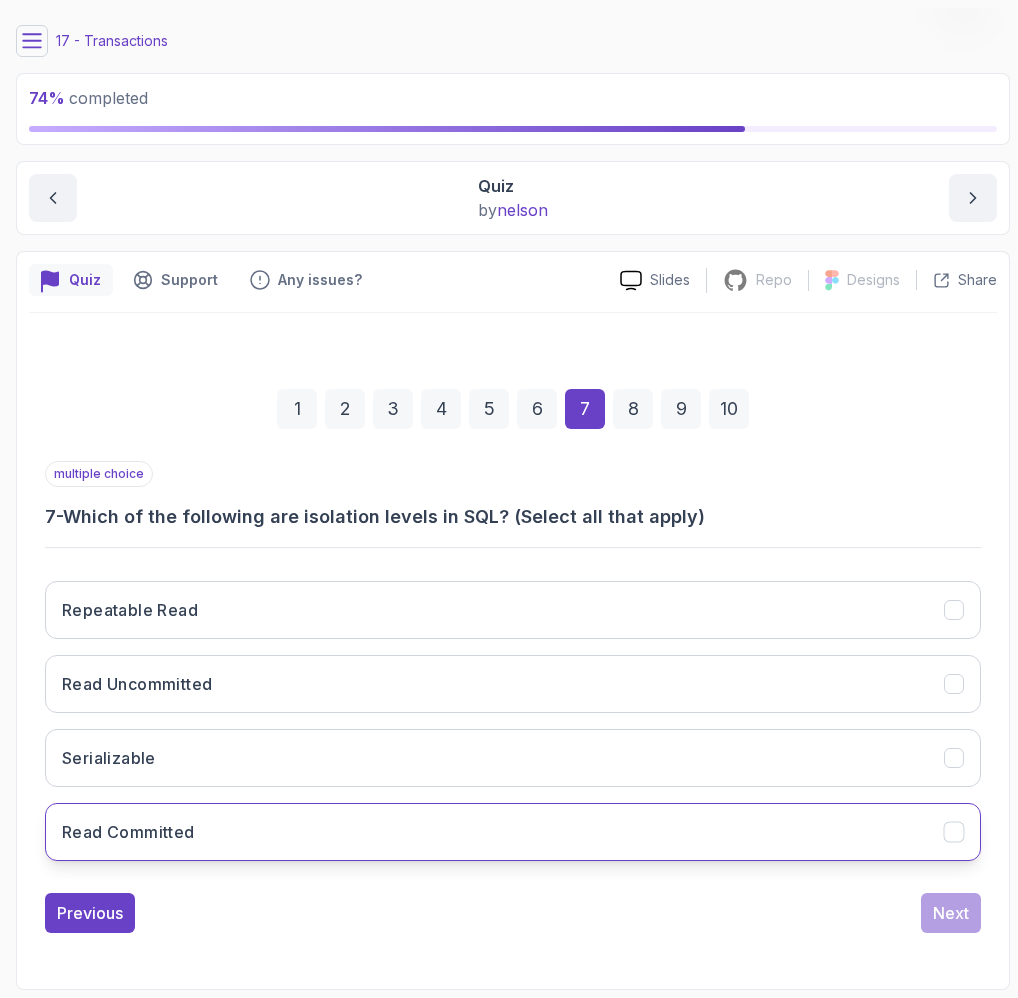 click on "Read Committed" at bounding box center (513, 832) 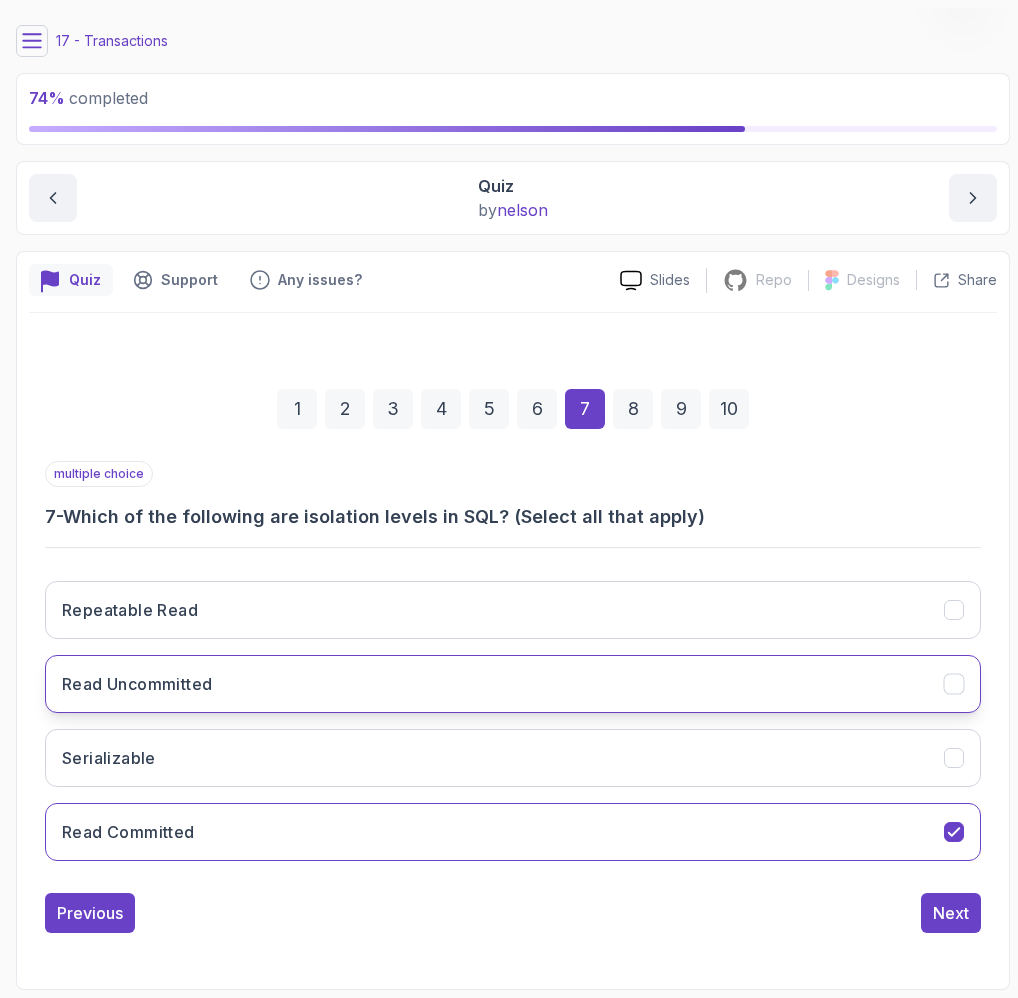 click on "Read Uncommitted" at bounding box center [513, 684] 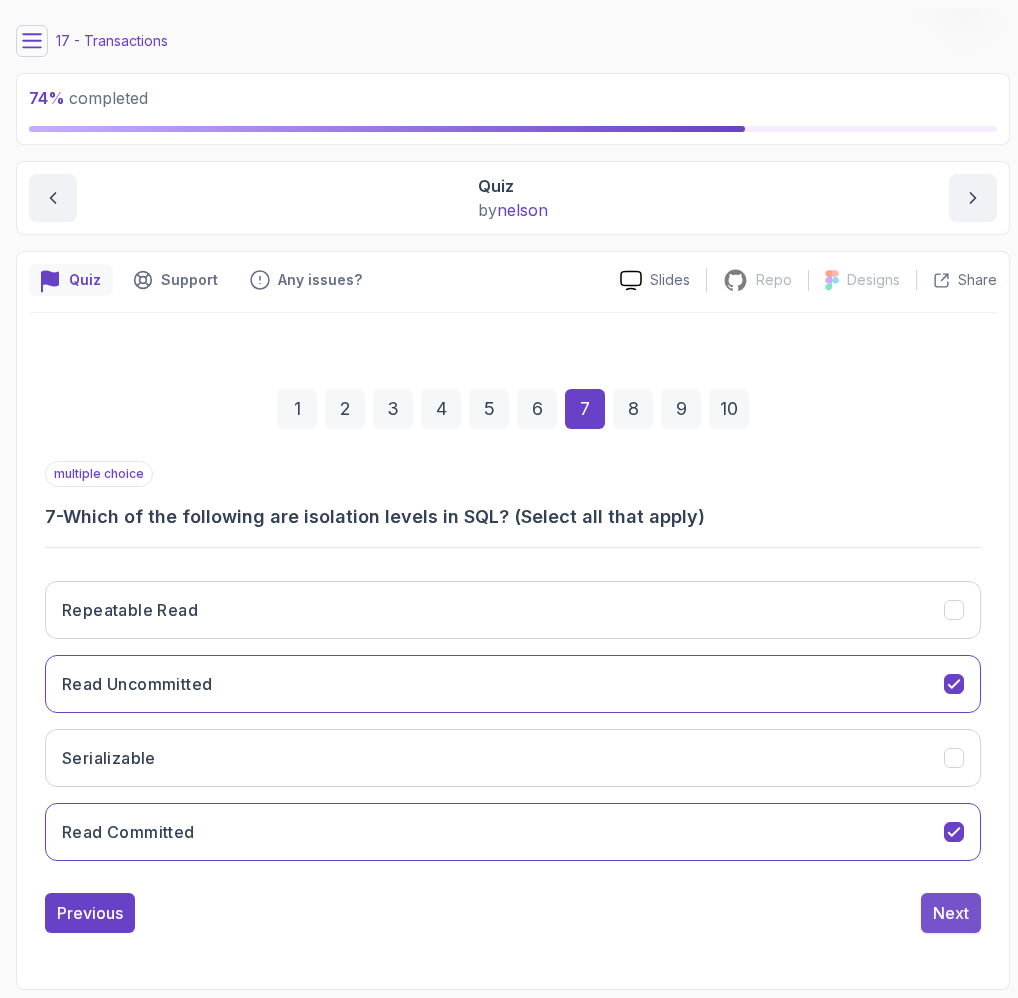 click on "Next" at bounding box center (951, 913) 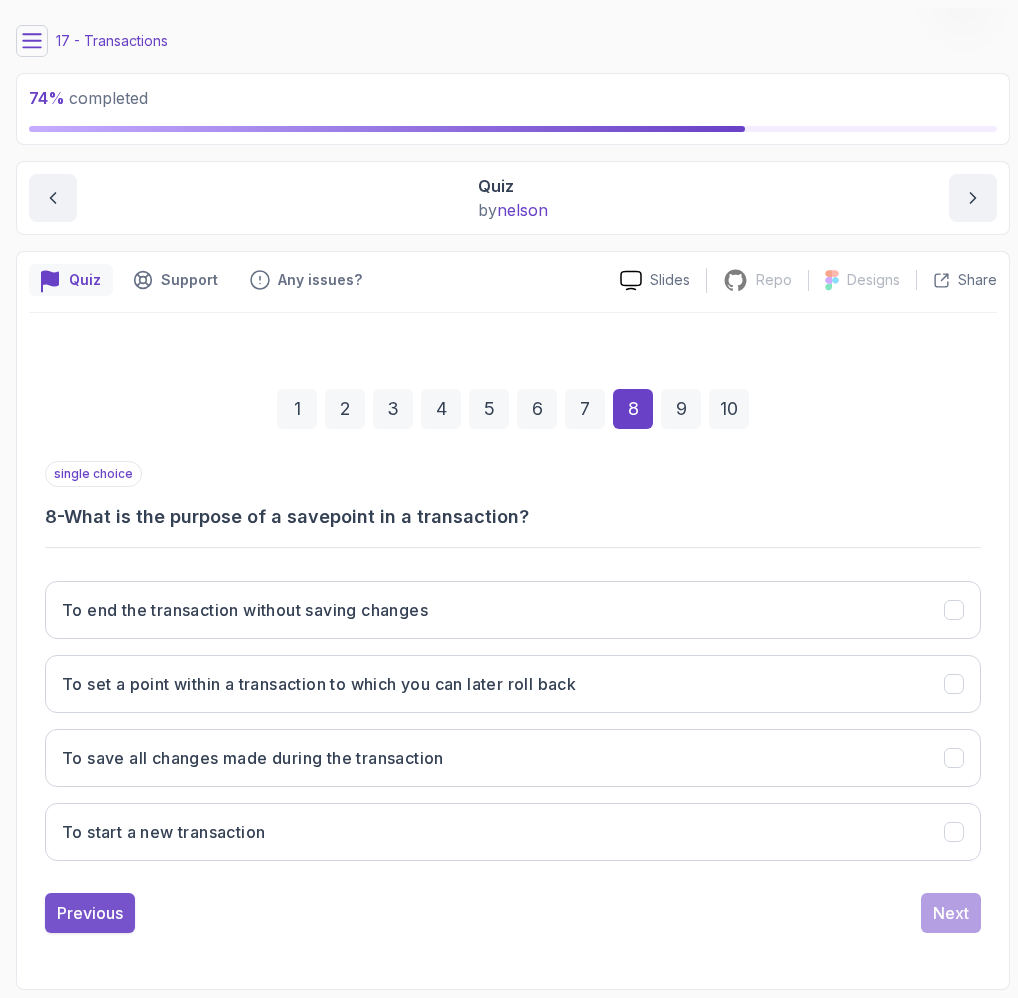 click on "Previous" at bounding box center [90, 913] 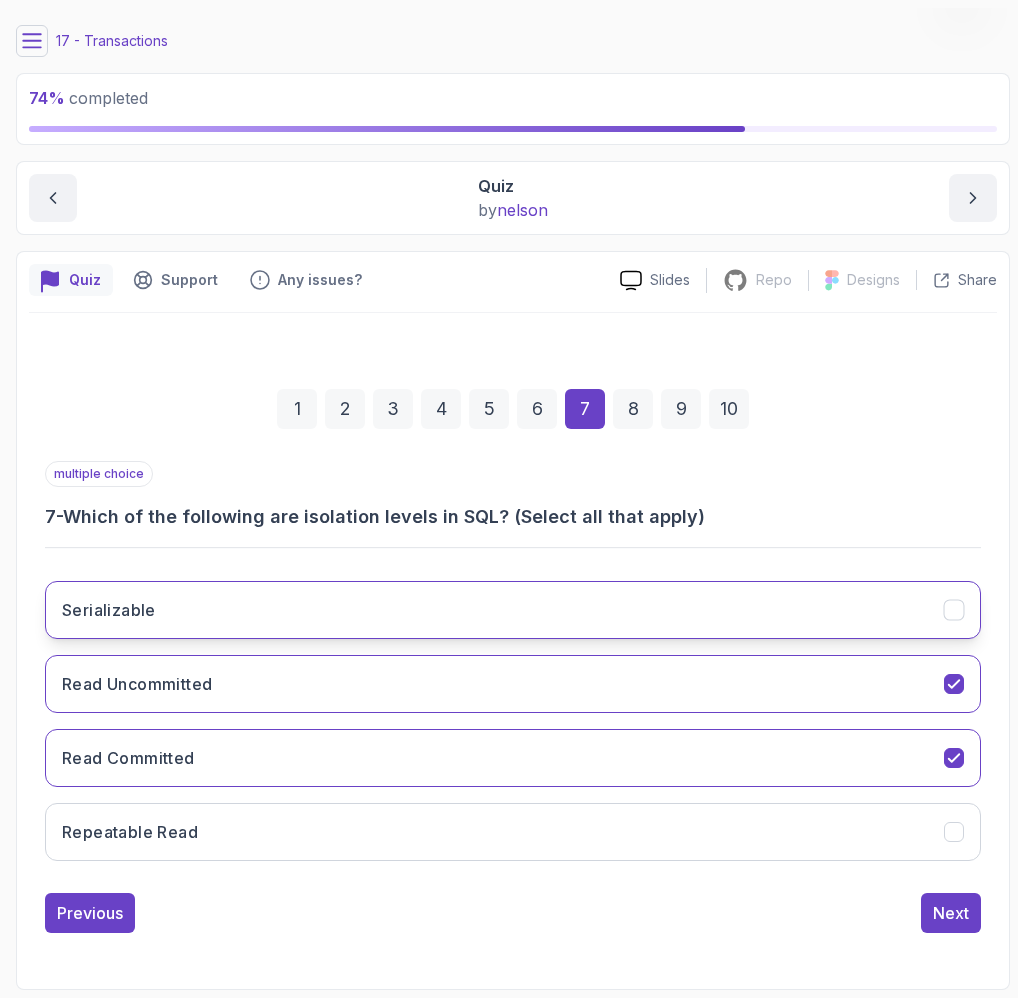 click on "Serializable" at bounding box center [513, 610] 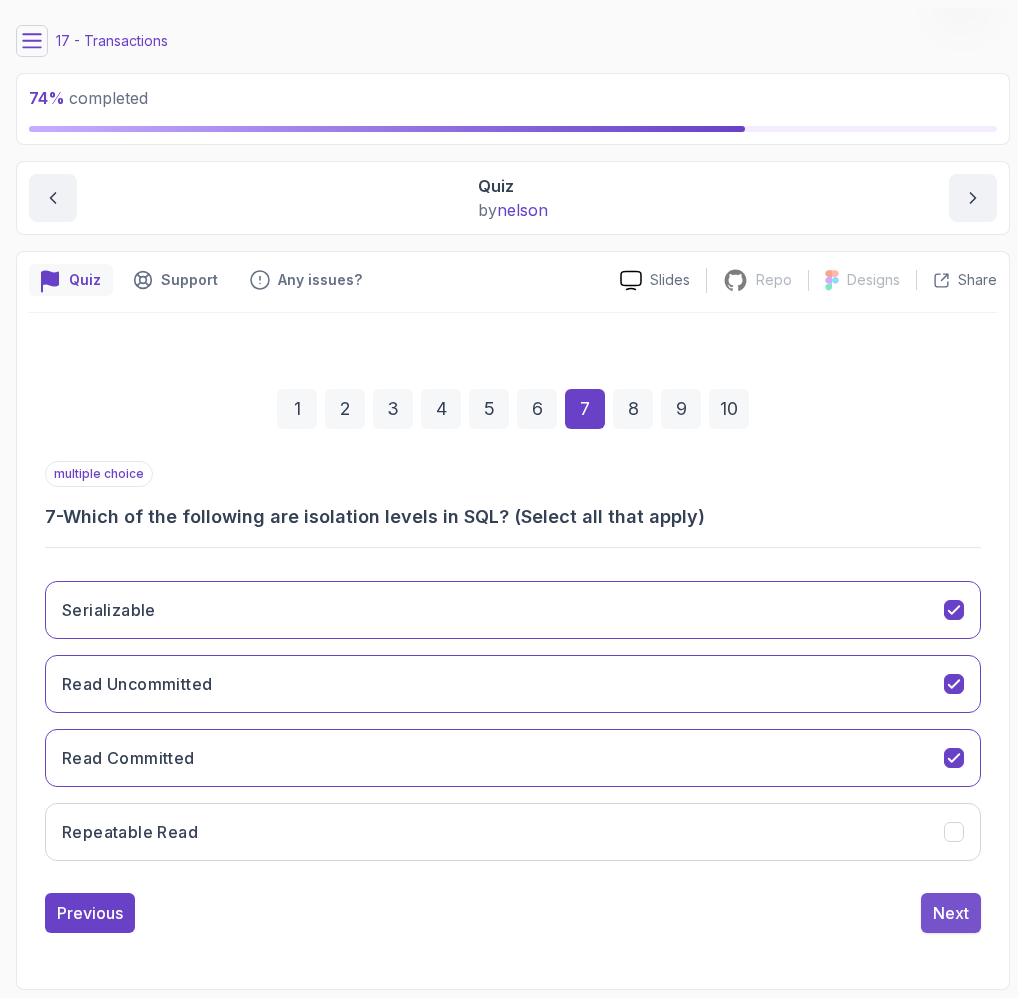 click on "Next" at bounding box center [951, 913] 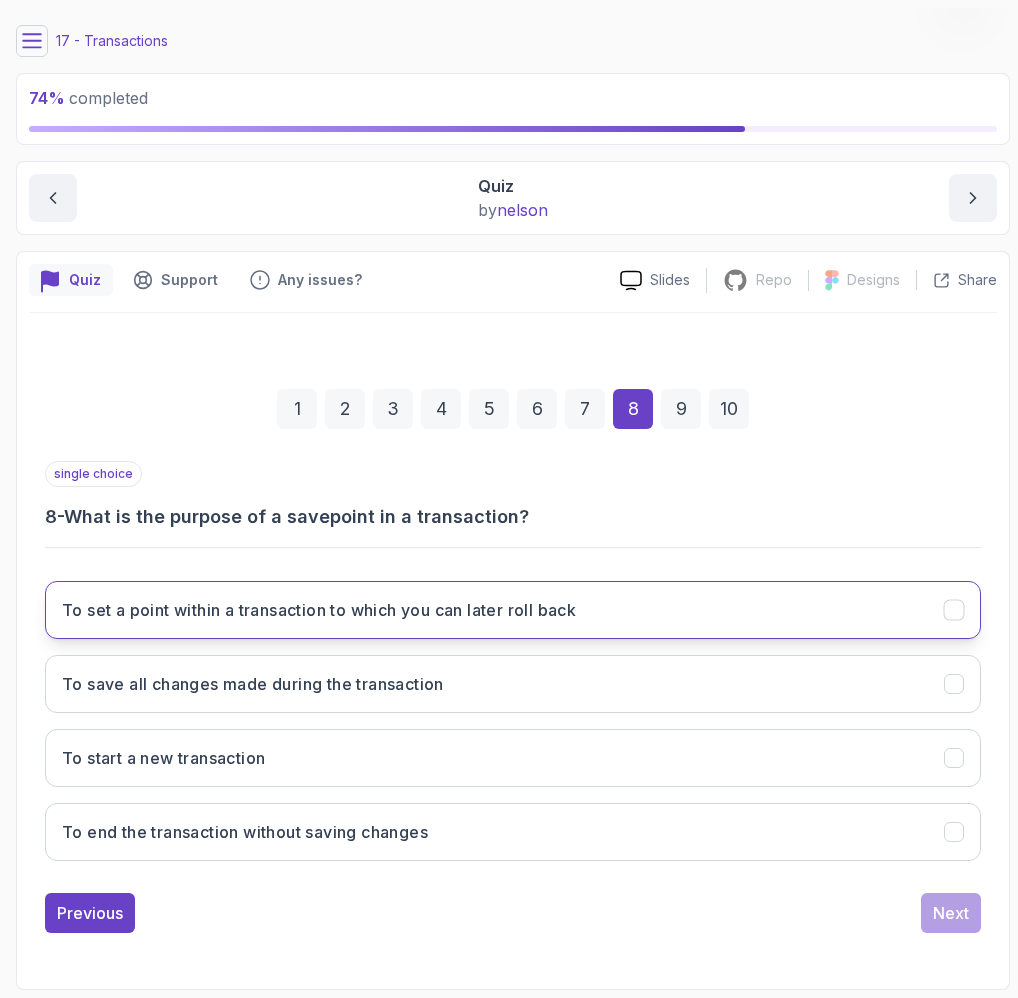 click on "To set a point within a transaction to which you can later roll back" at bounding box center [319, 610] 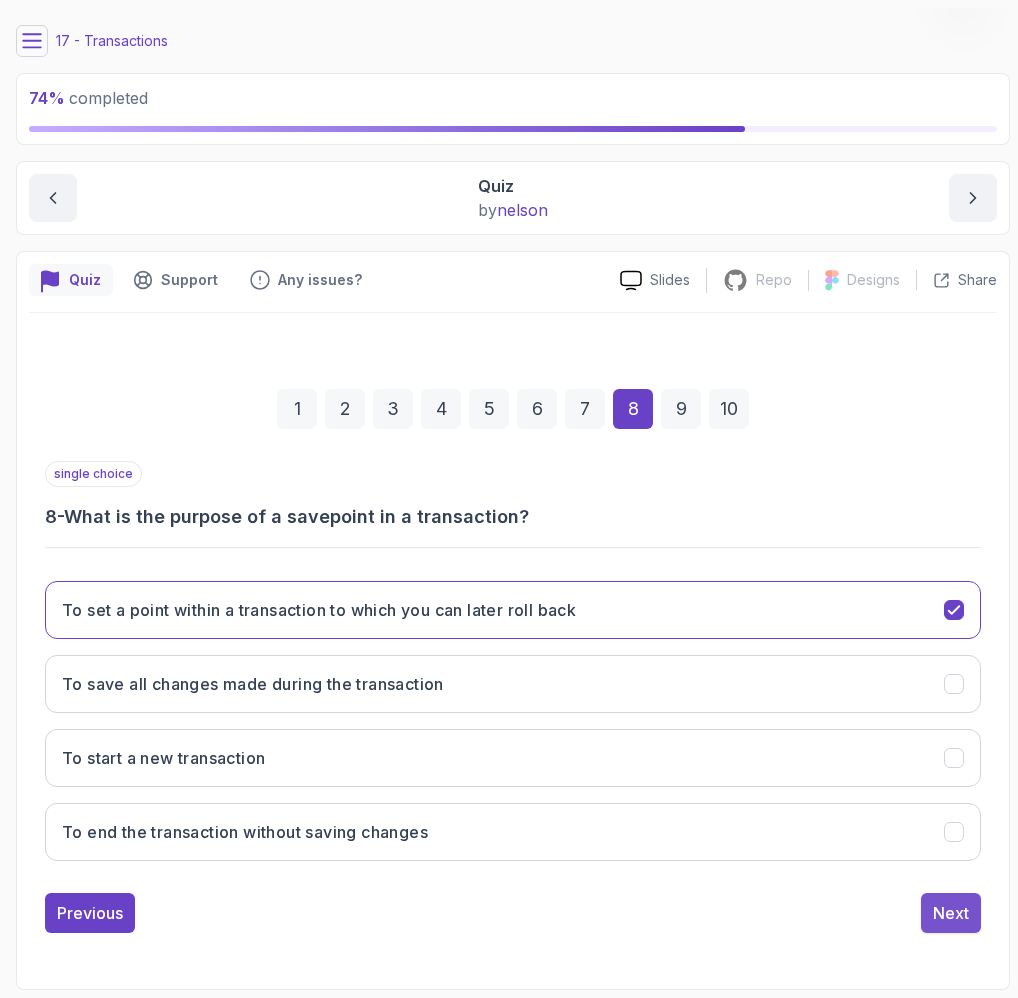 click on "Next" at bounding box center [951, 913] 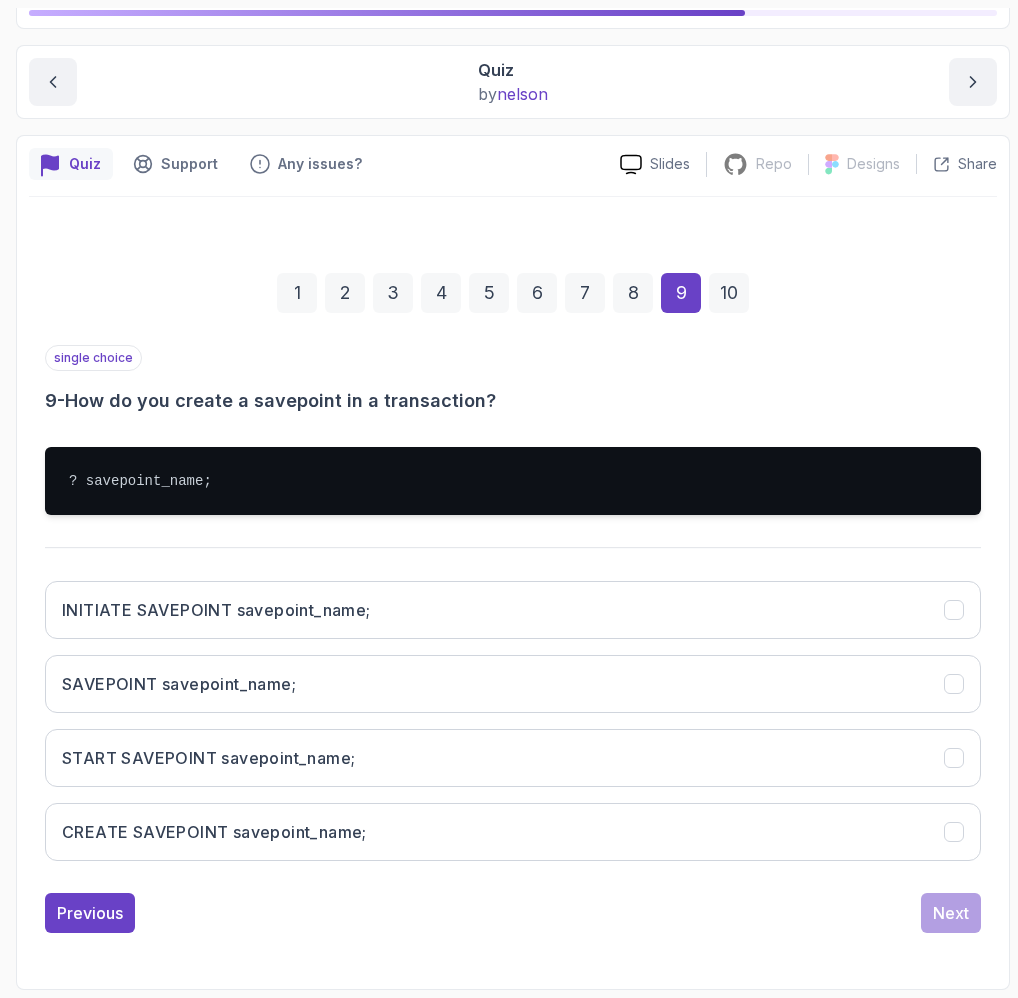 scroll, scrollTop: 459, scrollLeft: 0, axis: vertical 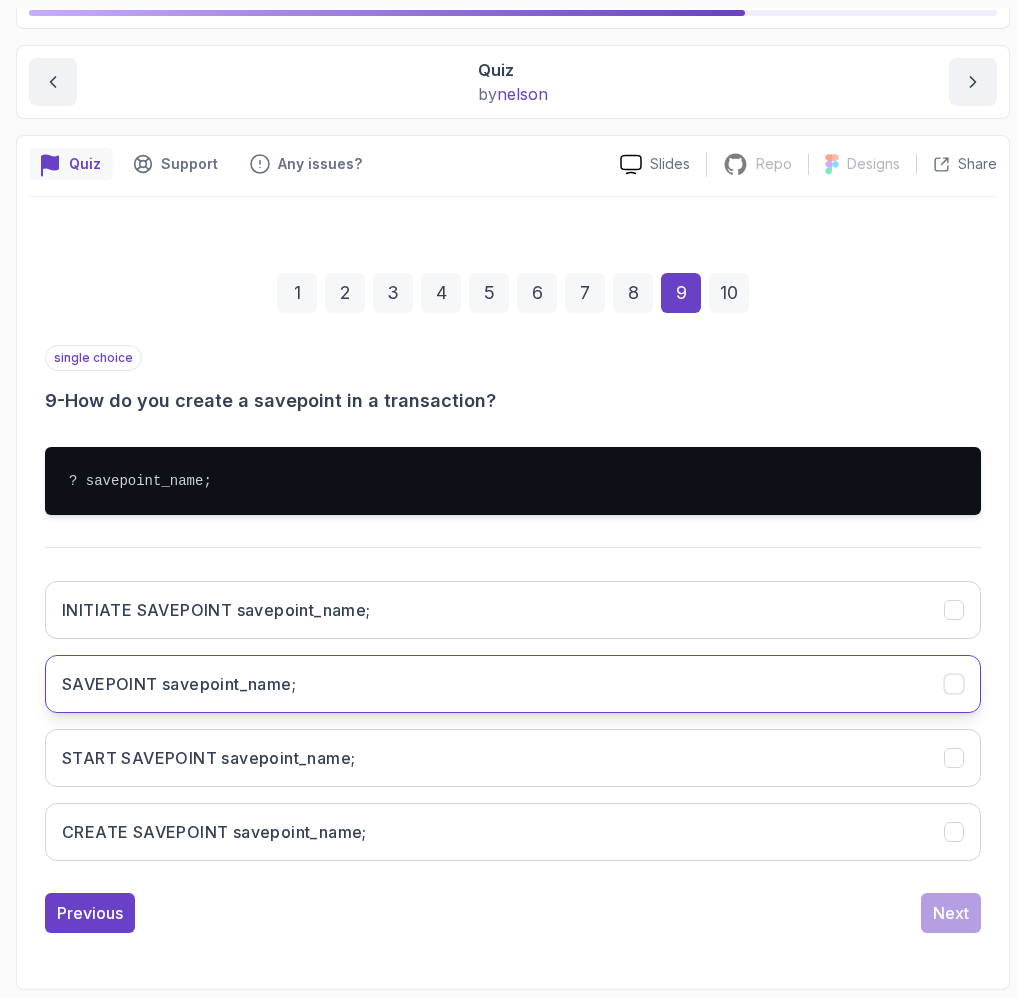 click on "SAVEPOINT savepoint_name;" at bounding box center [179, 684] 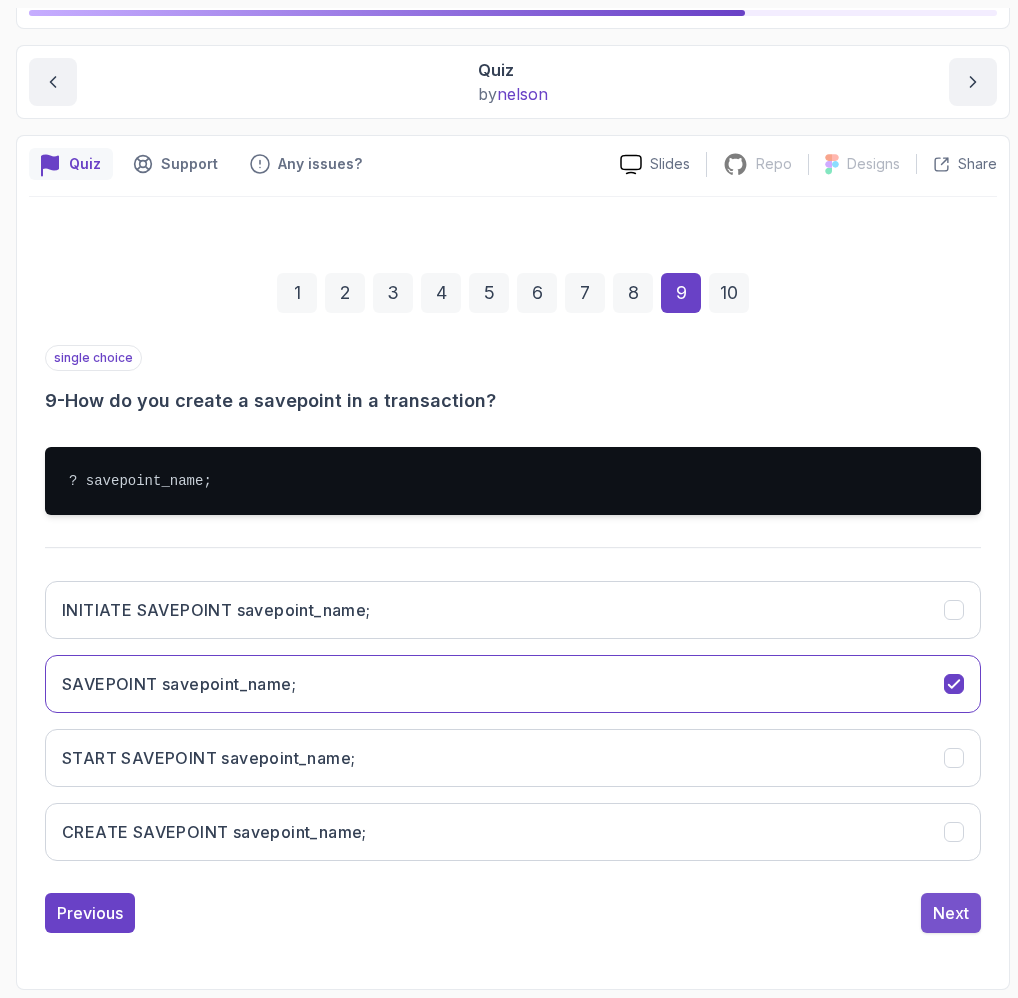 click on "Next" at bounding box center [951, 913] 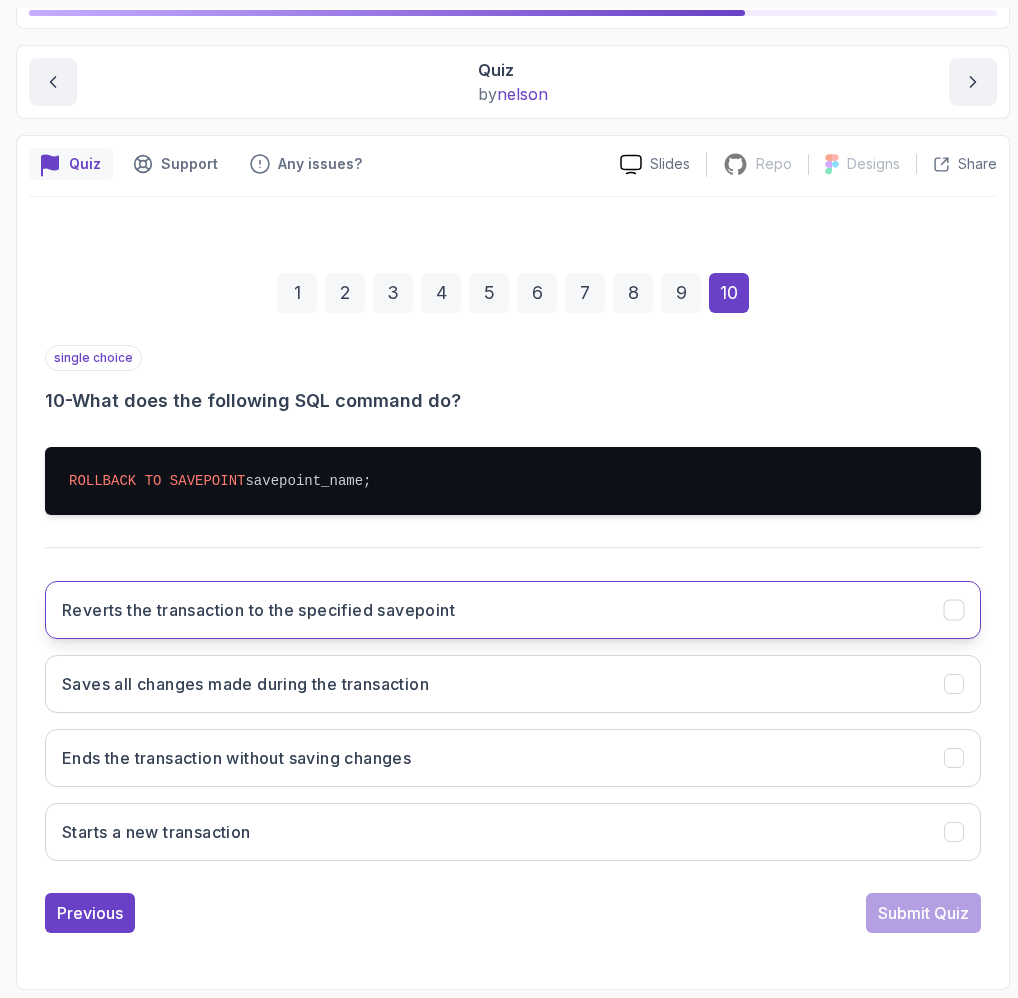 click on "Reverts the transaction to the specified savepoint" at bounding box center (258, 610) 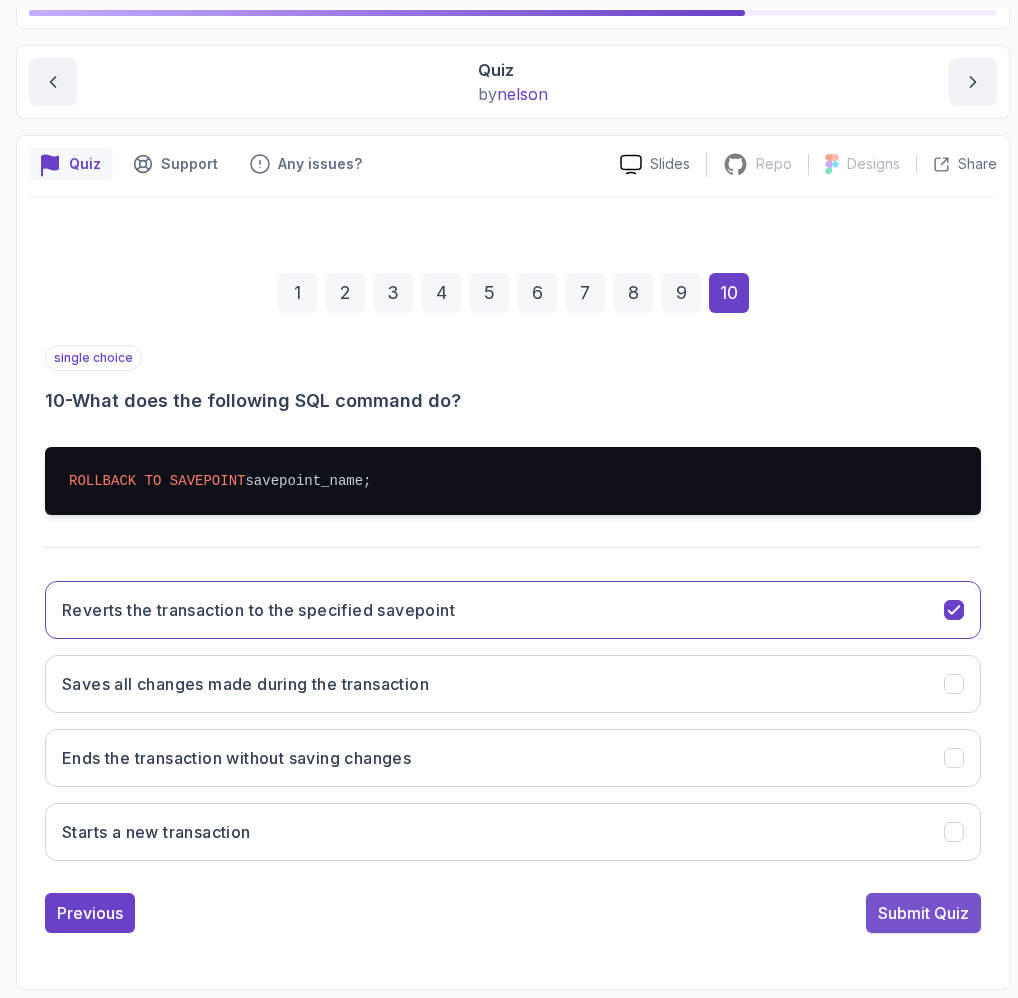 click on "Submit Quiz" at bounding box center [923, 913] 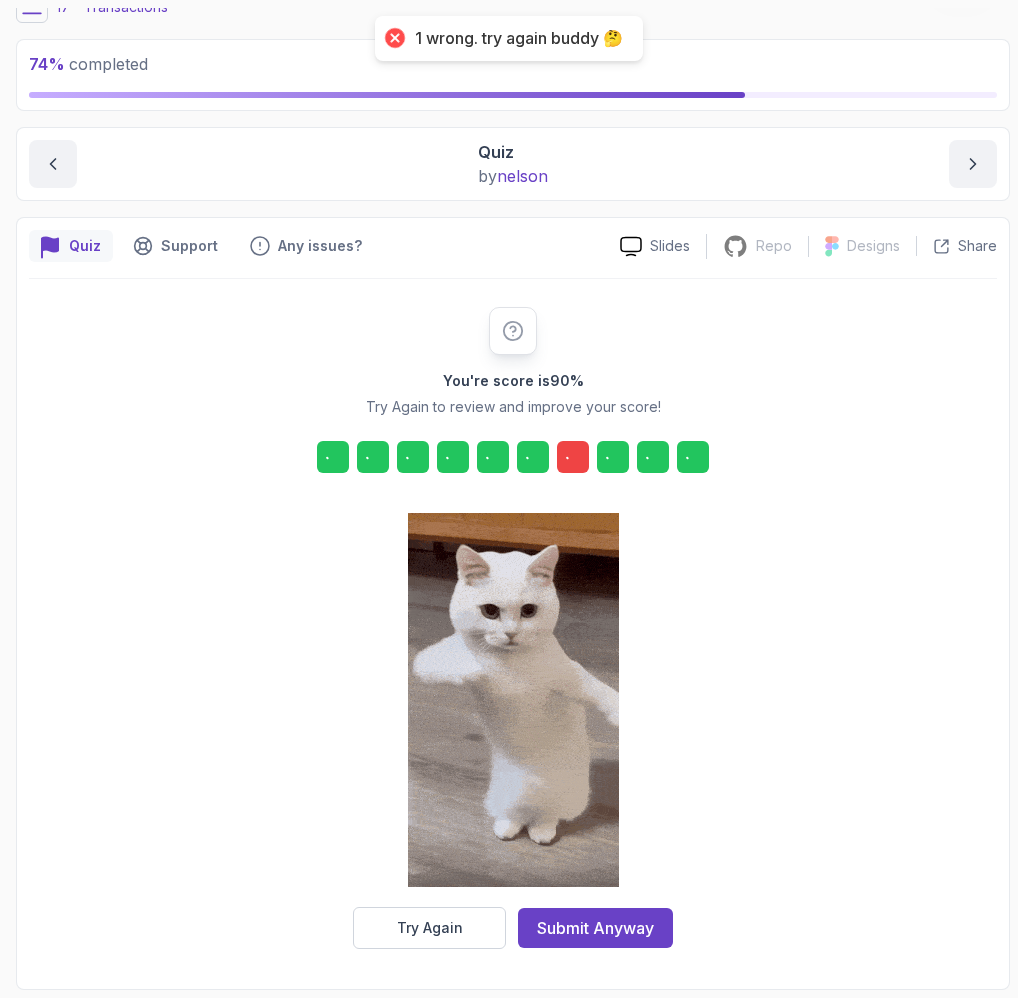 scroll, scrollTop: 259, scrollLeft: 0, axis: vertical 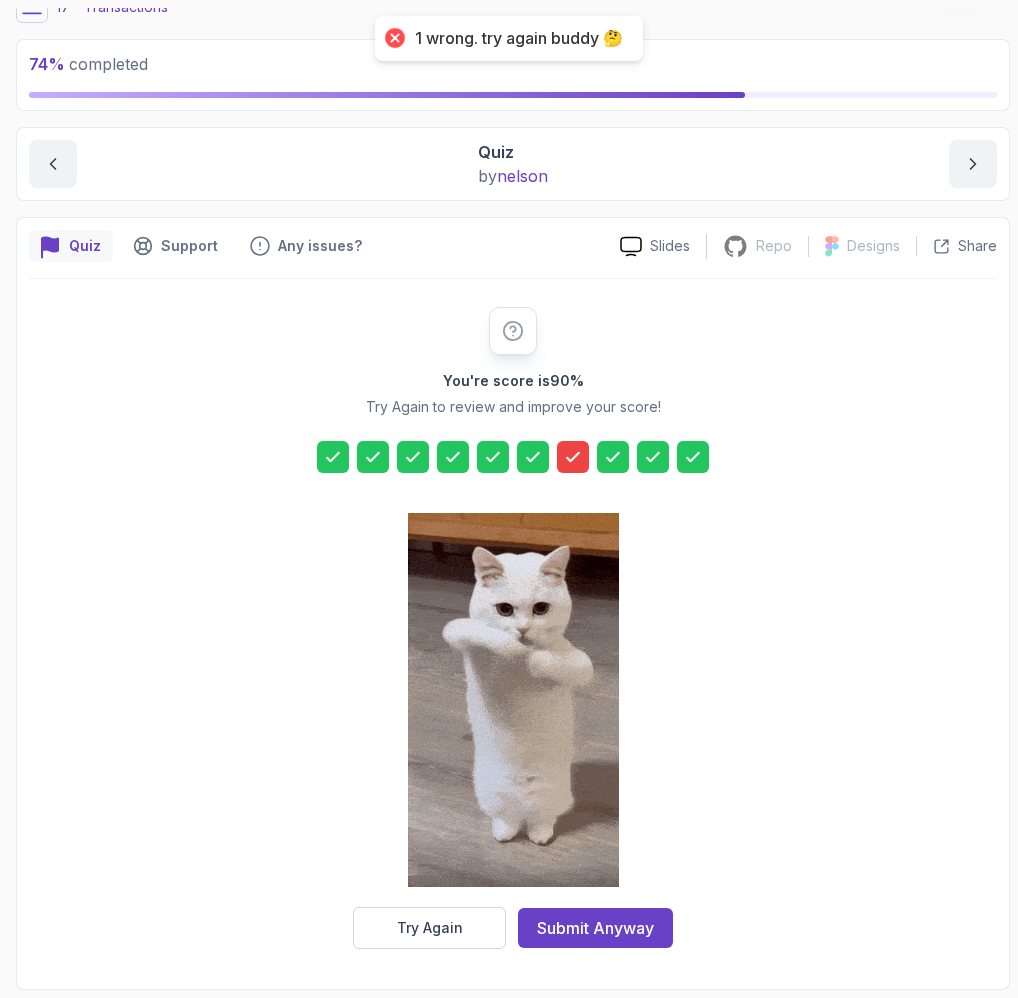 click on "You're score is  [PERCENT] % Try Again to review and improve your score! Try Again Submit Anyway" at bounding box center (513, 628) 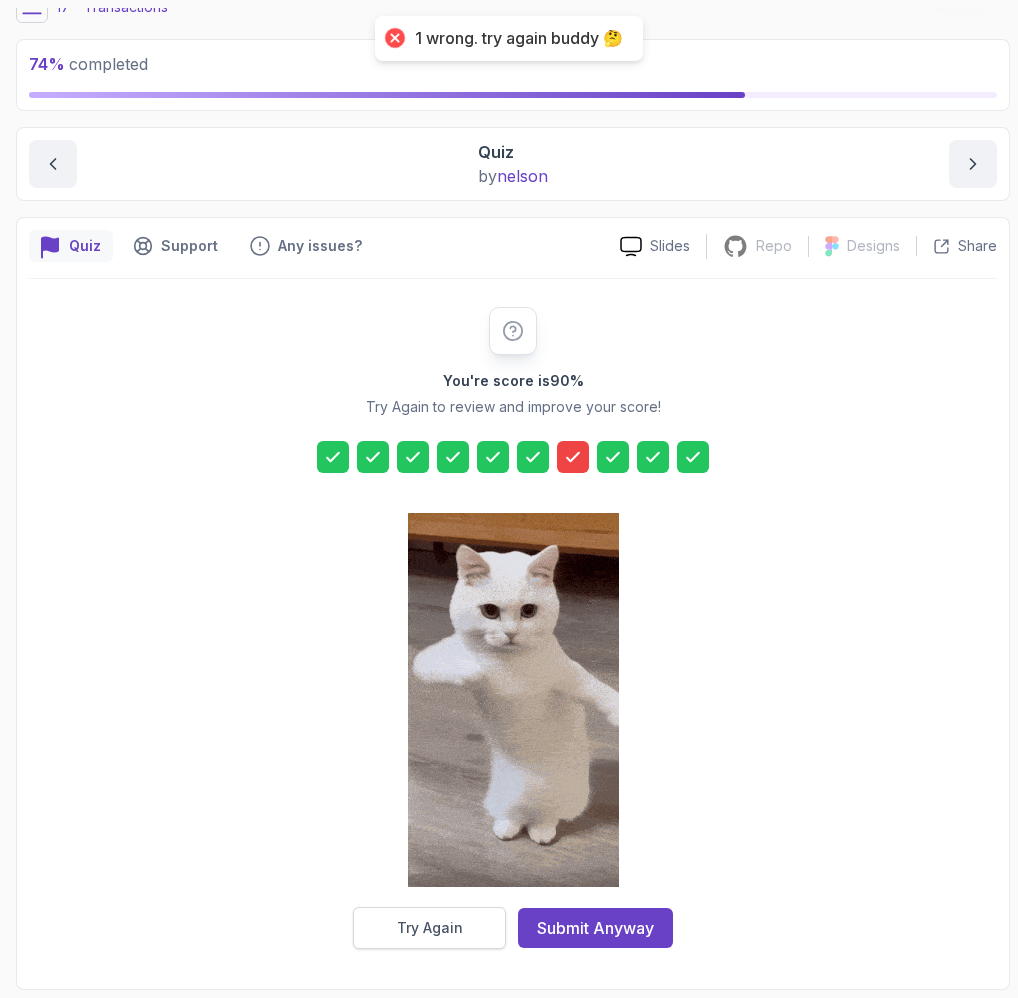 click on "Try Again" at bounding box center (430, 928) 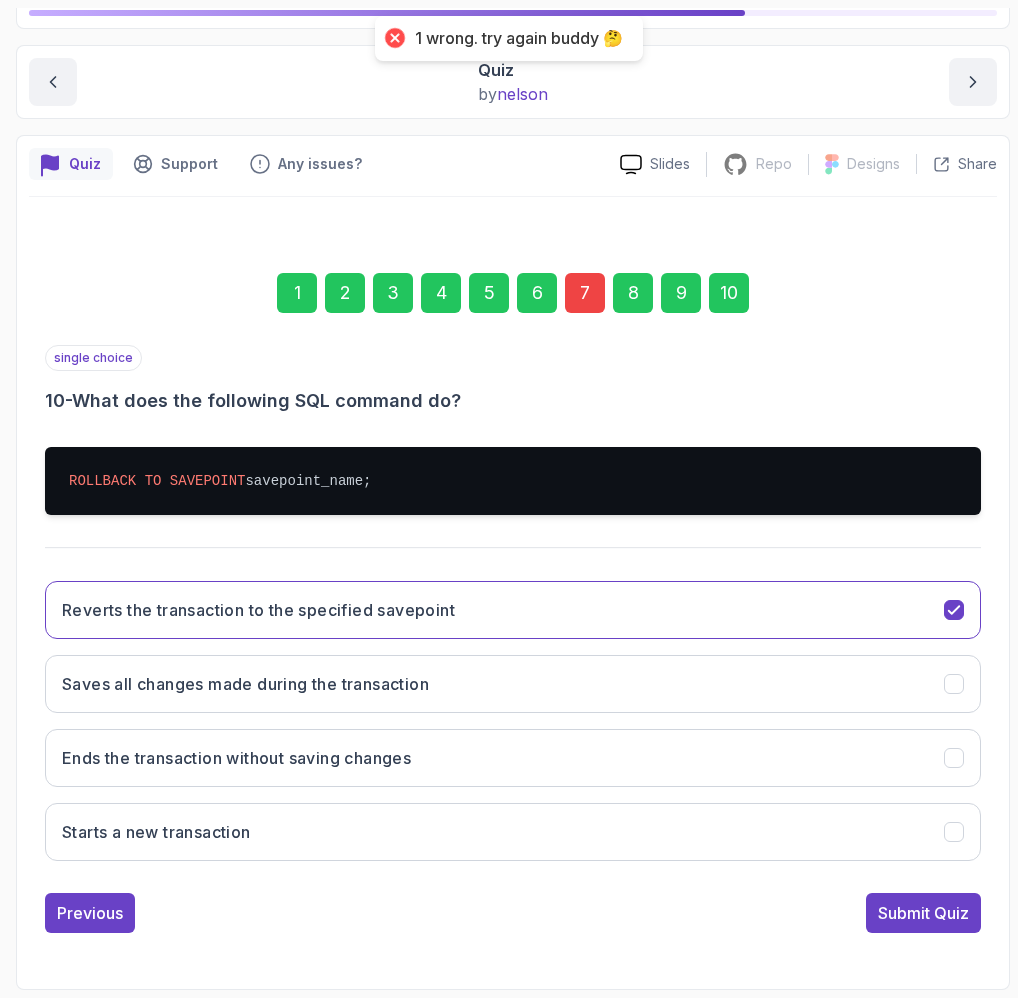click on "1 2 3 4 5 6 7 8 9 10" at bounding box center [513, 293] 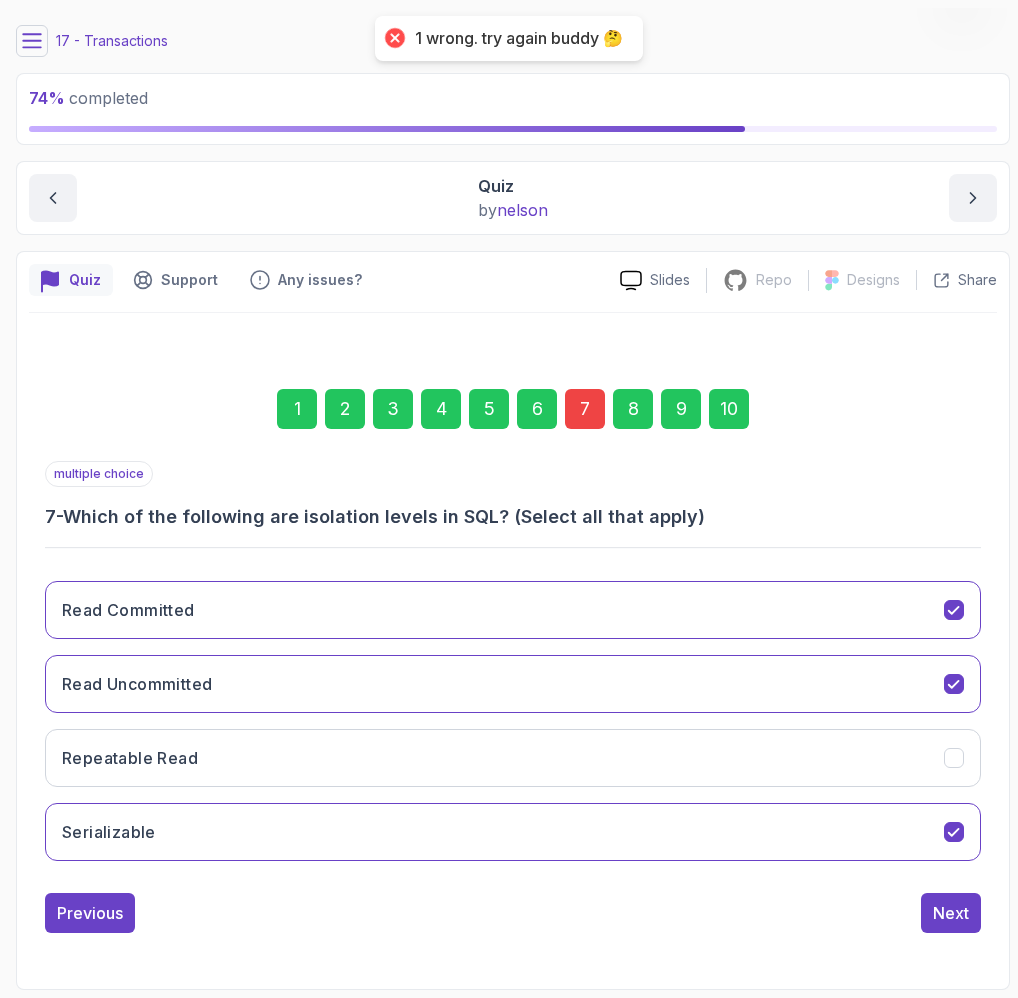 scroll, scrollTop: 314, scrollLeft: 0, axis: vertical 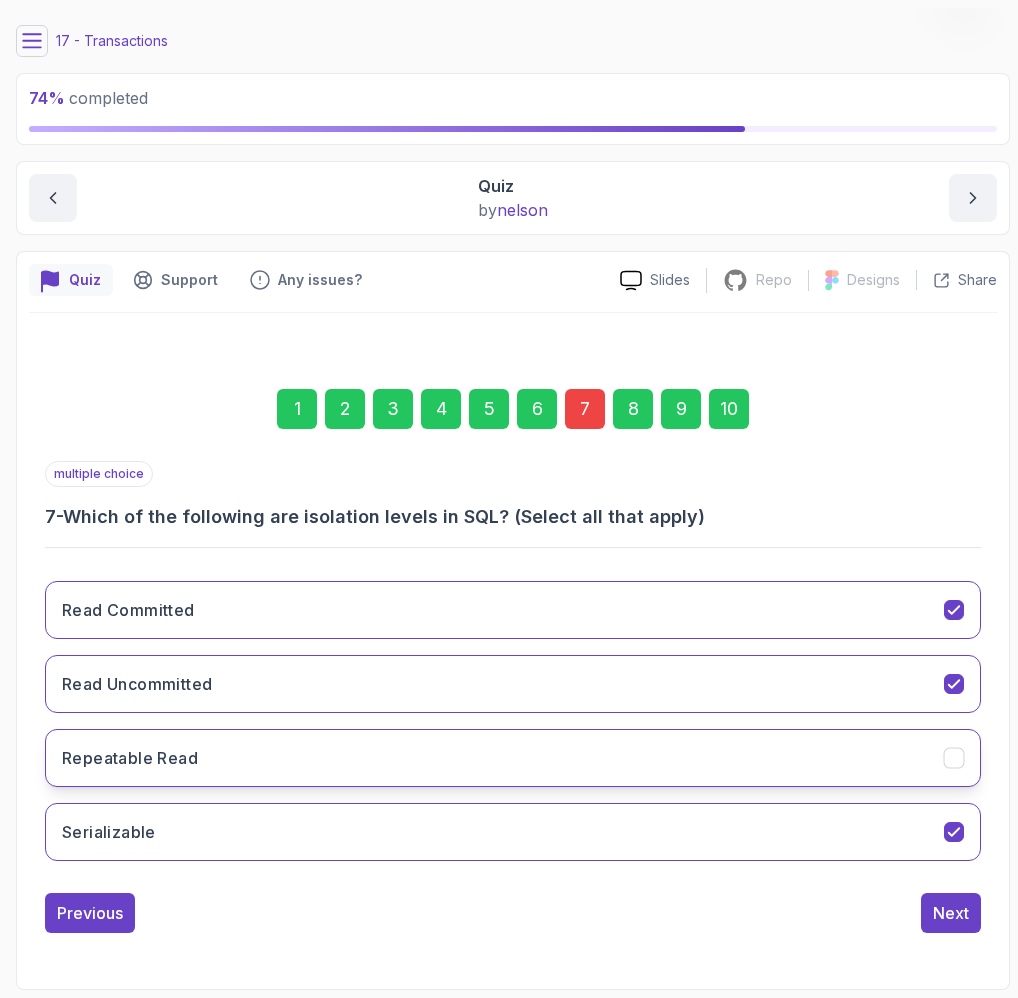 click on "Repeatable Read" at bounding box center [513, 758] 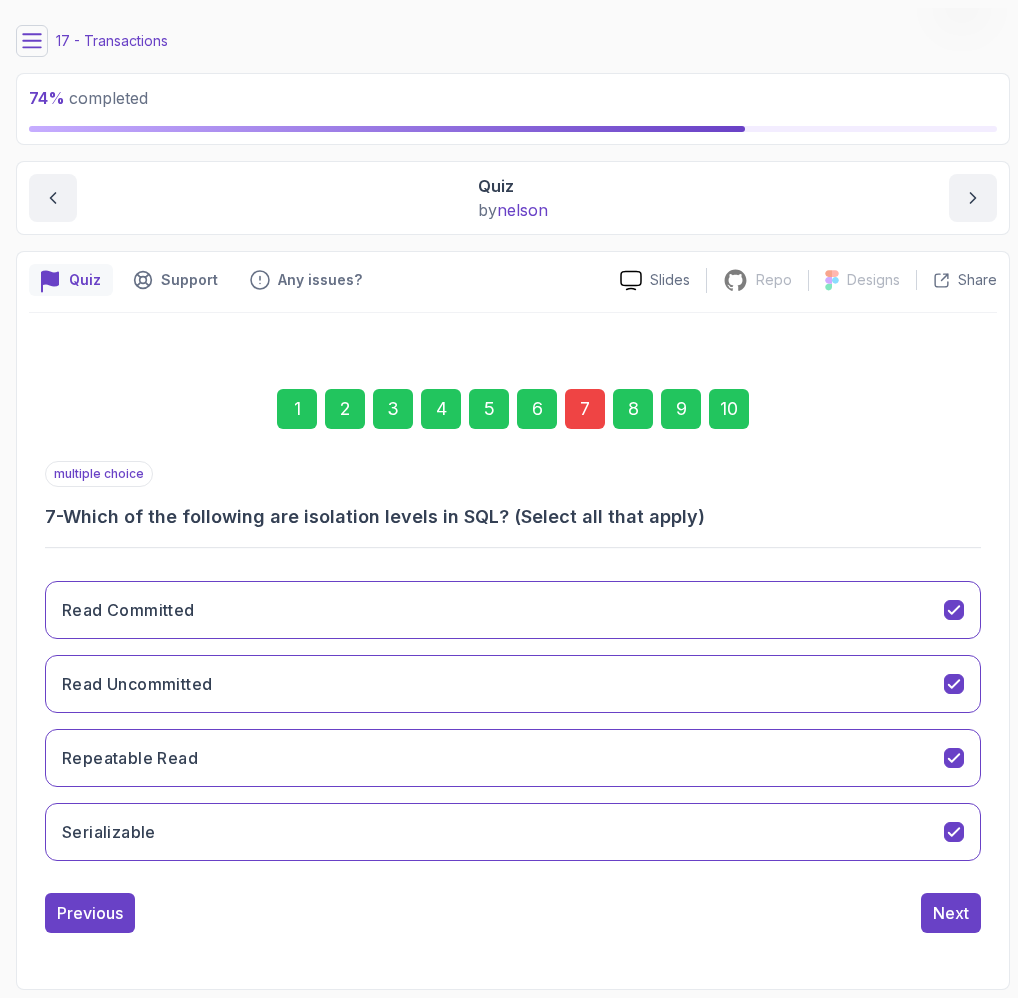 click on "10" at bounding box center (729, 409) 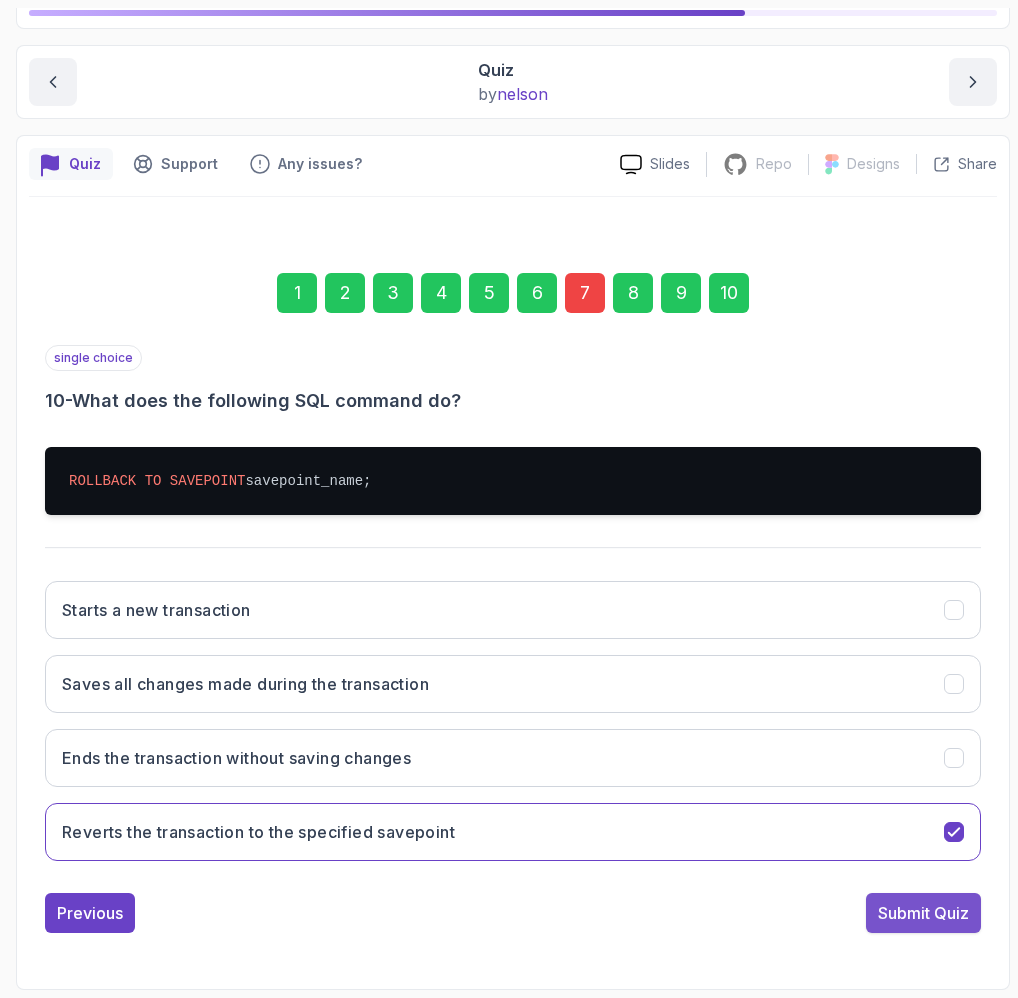 click on "Submit Quiz" at bounding box center [923, 913] 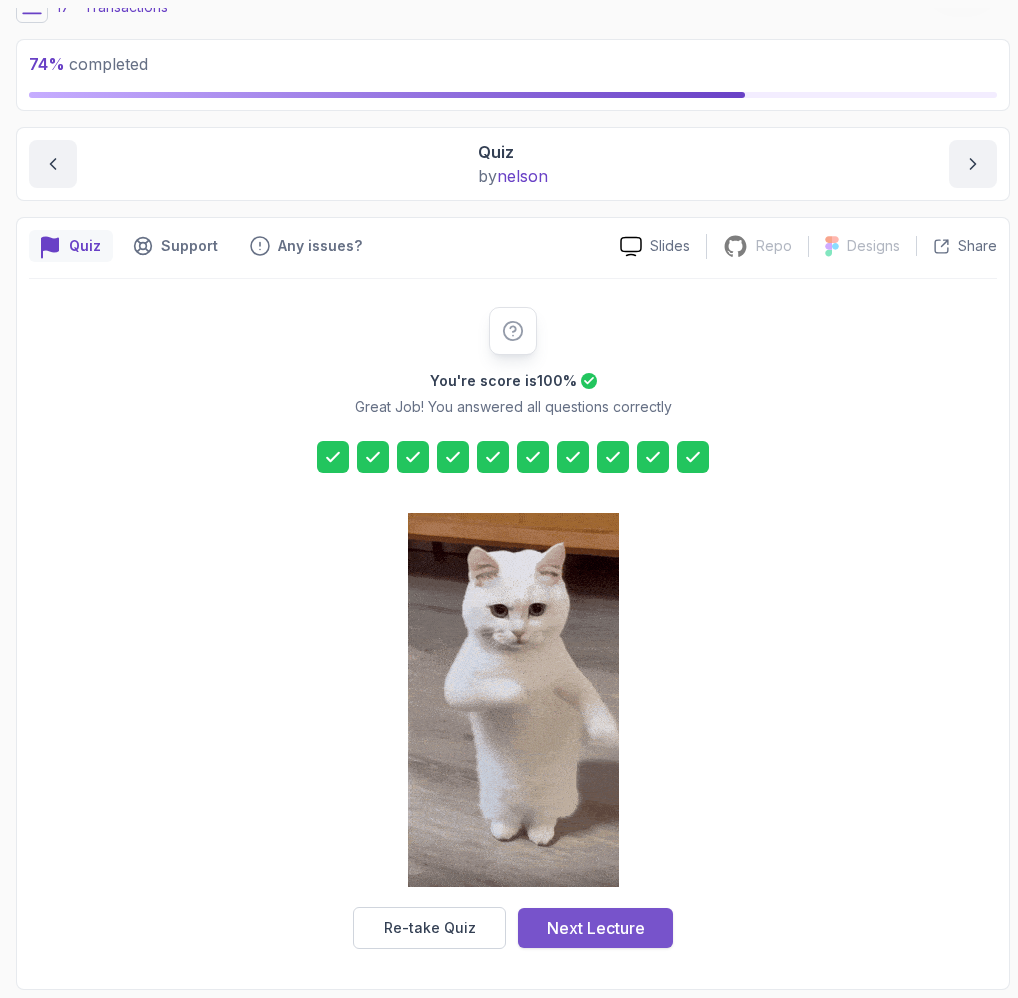 click on "Next Lecture" at bounding box center (596, 928) 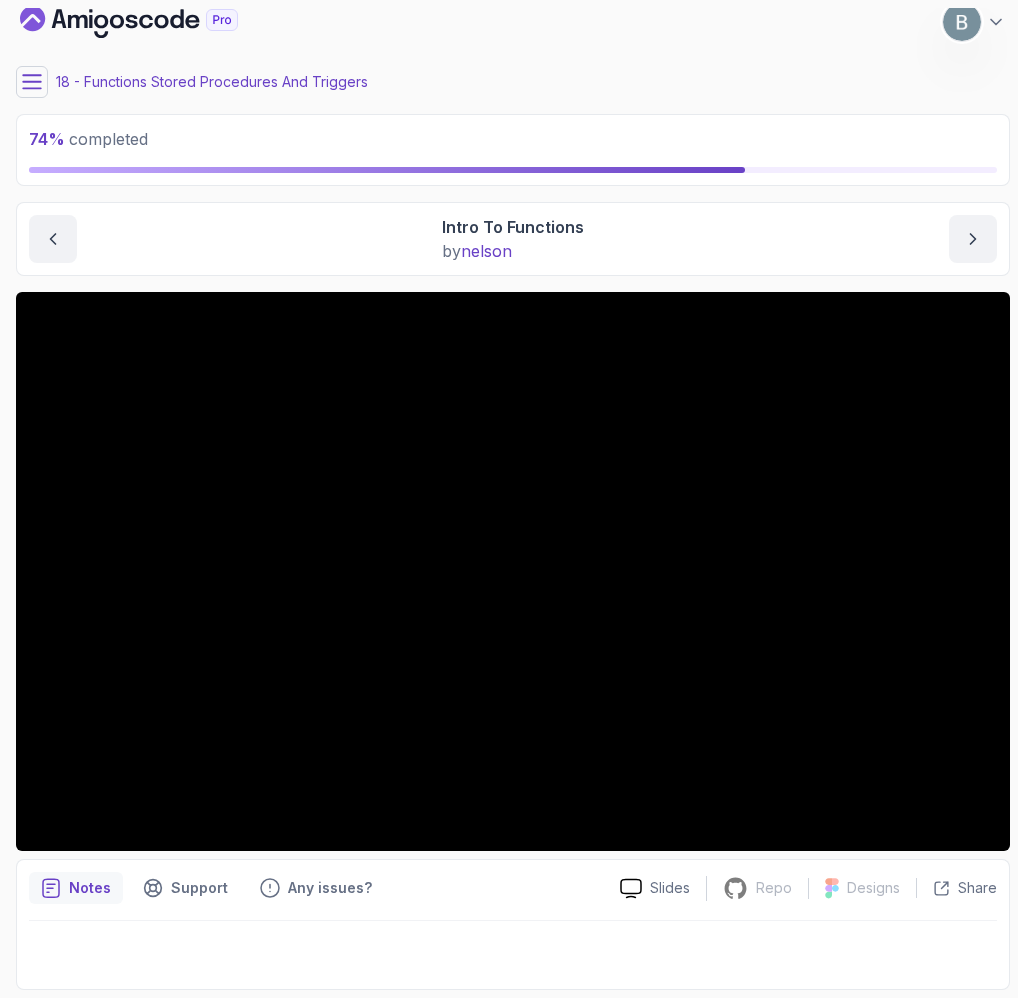 scroll, scrollTop: 0, scrollLeft: 0, axis: both 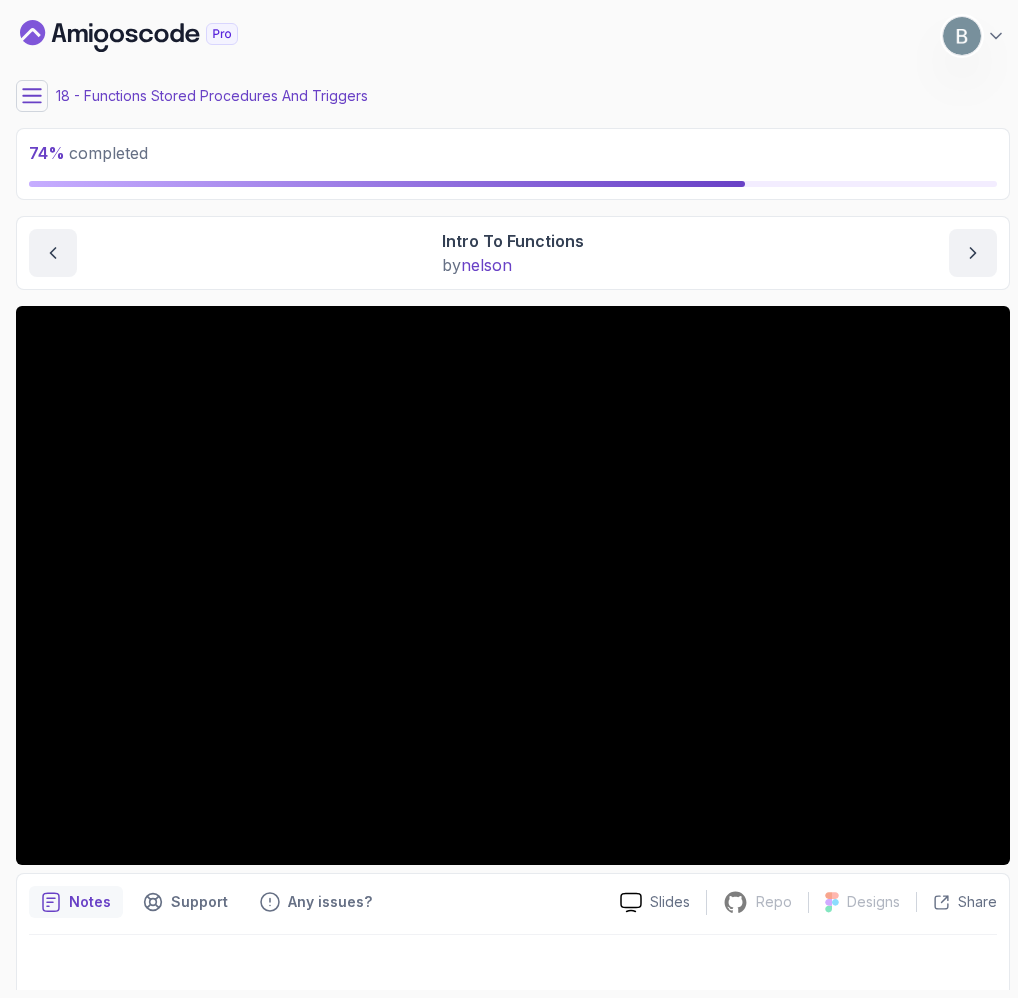 click 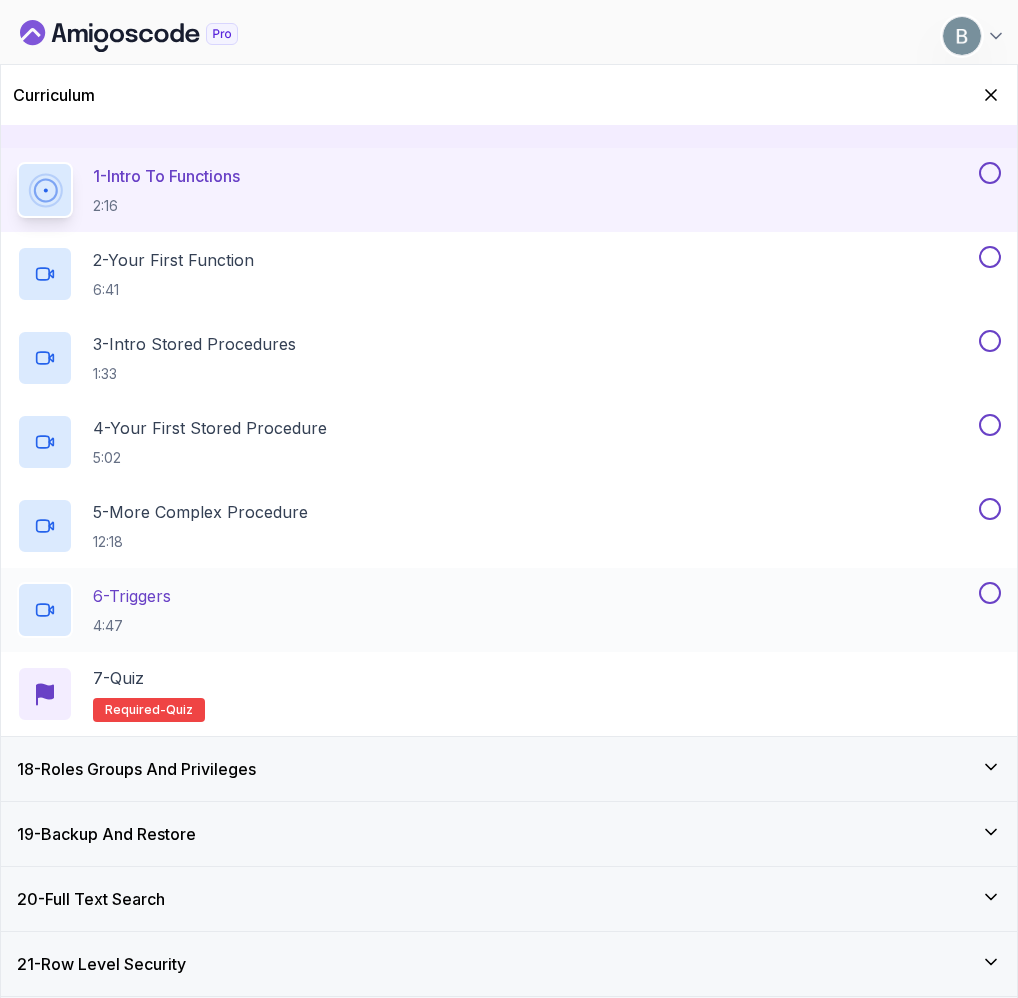 scroll, scrollTop: 1595, scrollLeft: 0, axis: vertical 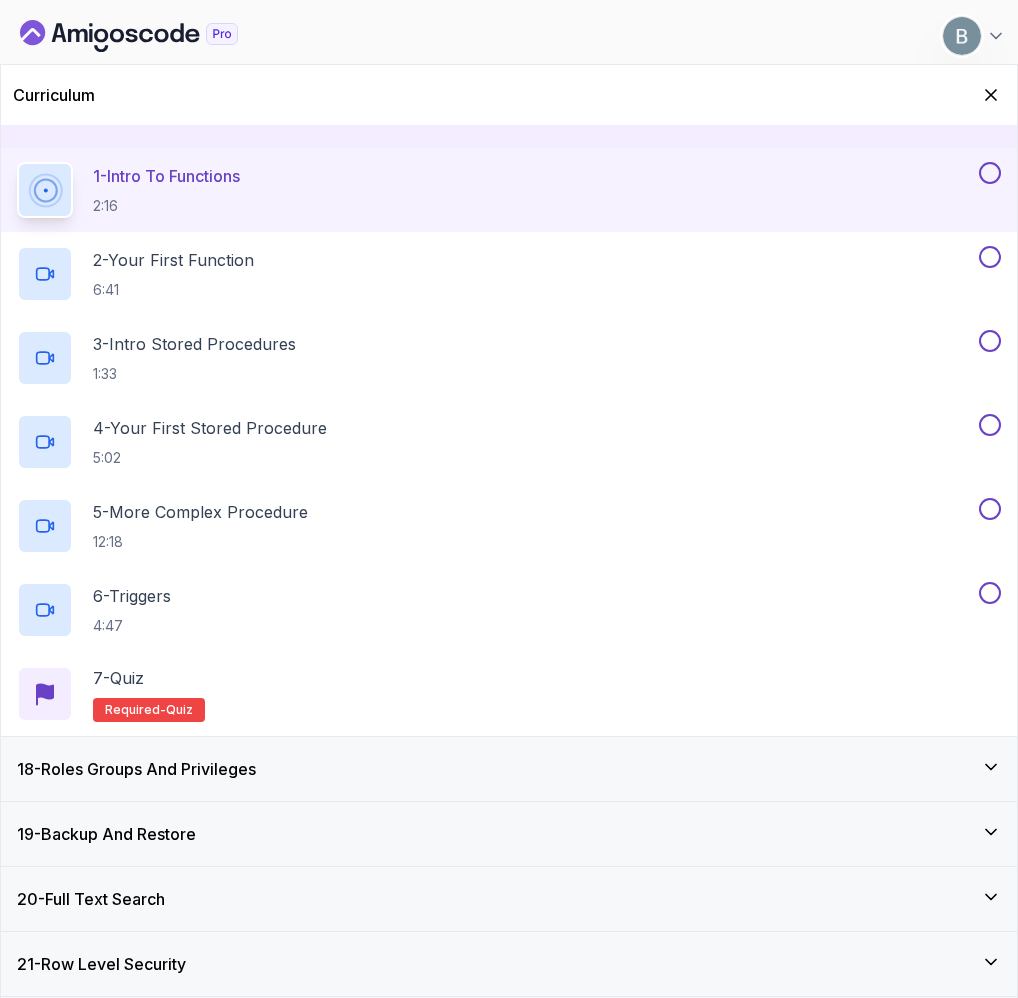 click on "18  -  Roles Groups And Privileges" at bounding box center [136, 769] 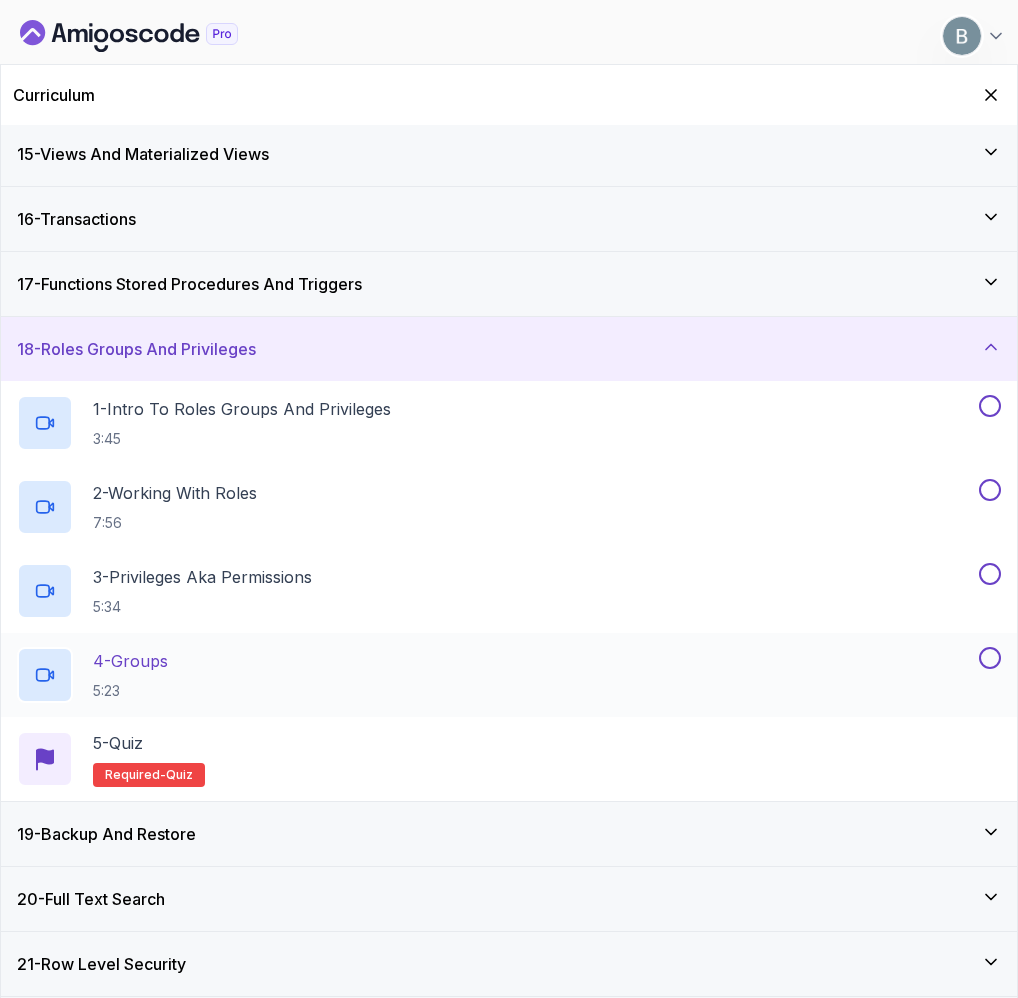 scroll, scrollTop: 1307, scrollLeft: 0, axis: vertical 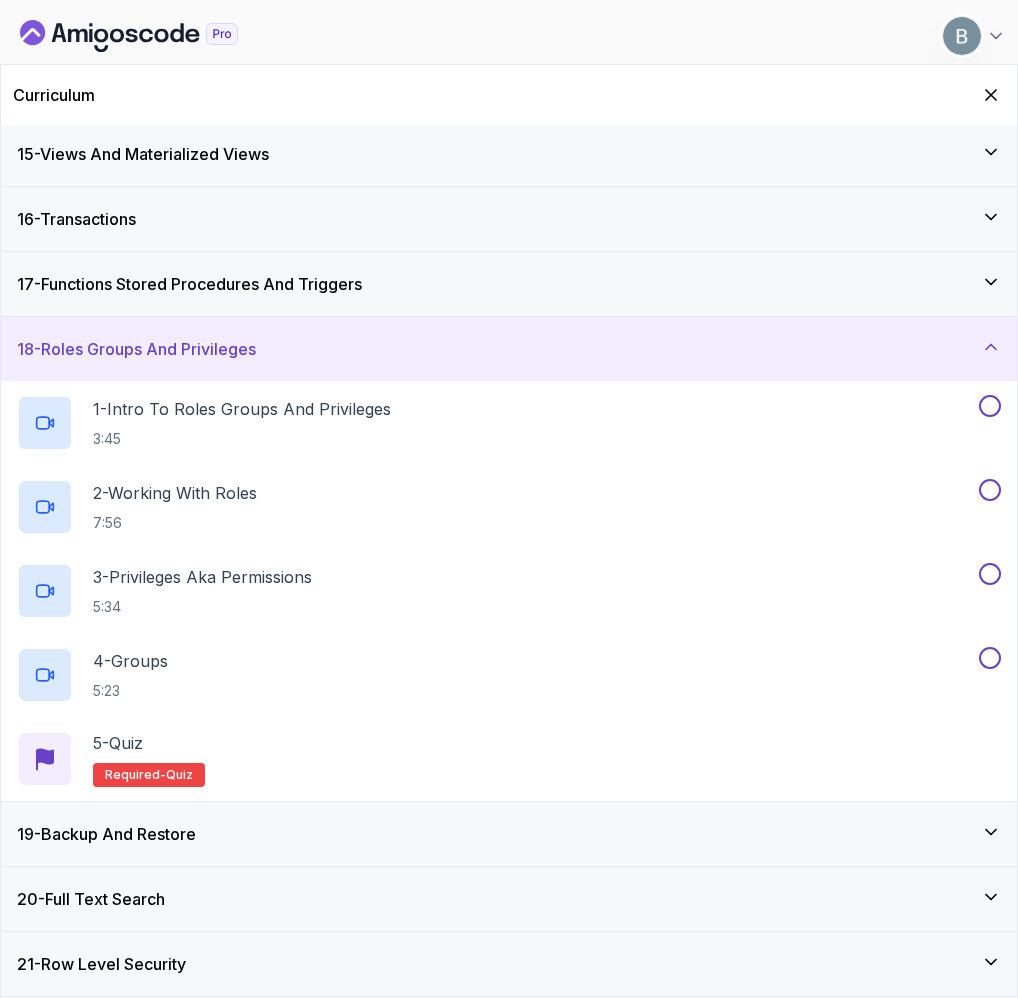 click on "18  -  Roles Groups And Privileges" at bounding box center (136, 349) 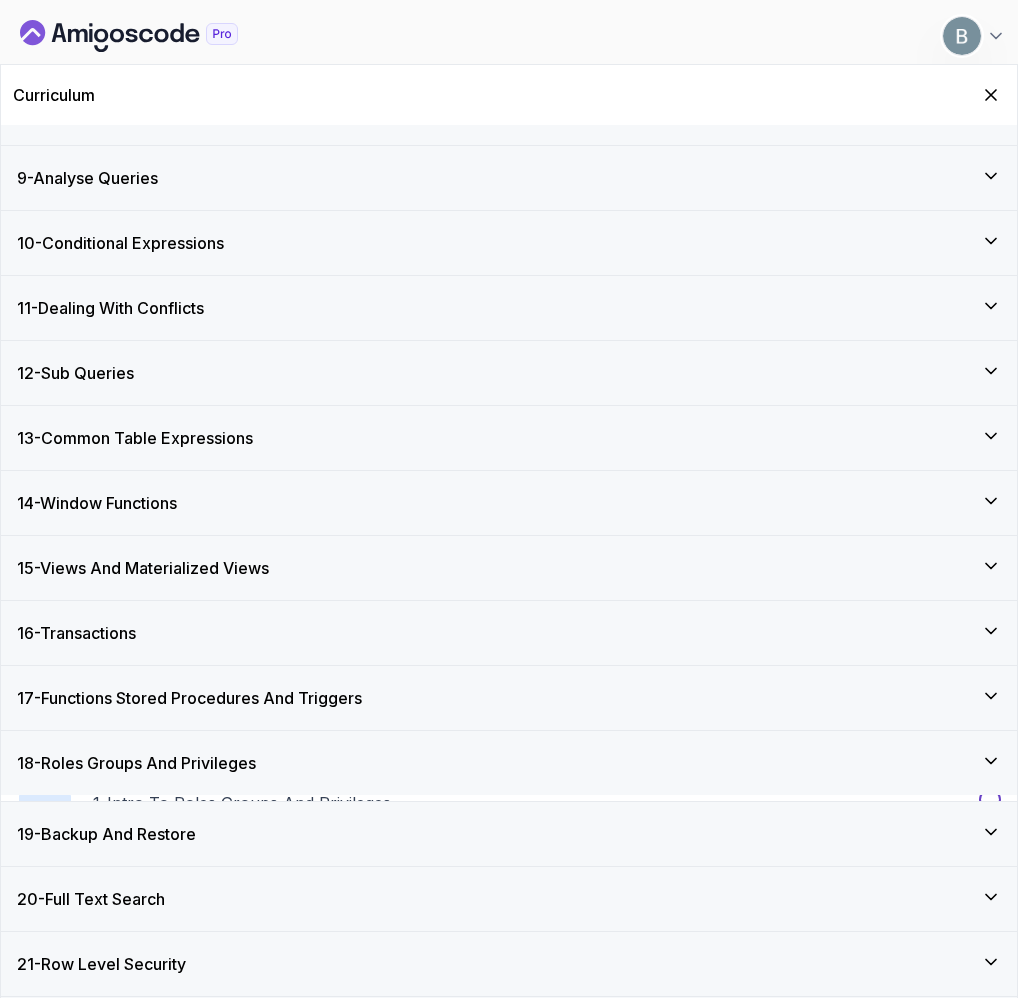 scroll, scrollTop: 860, scrollLeft: 0, axis: vertical 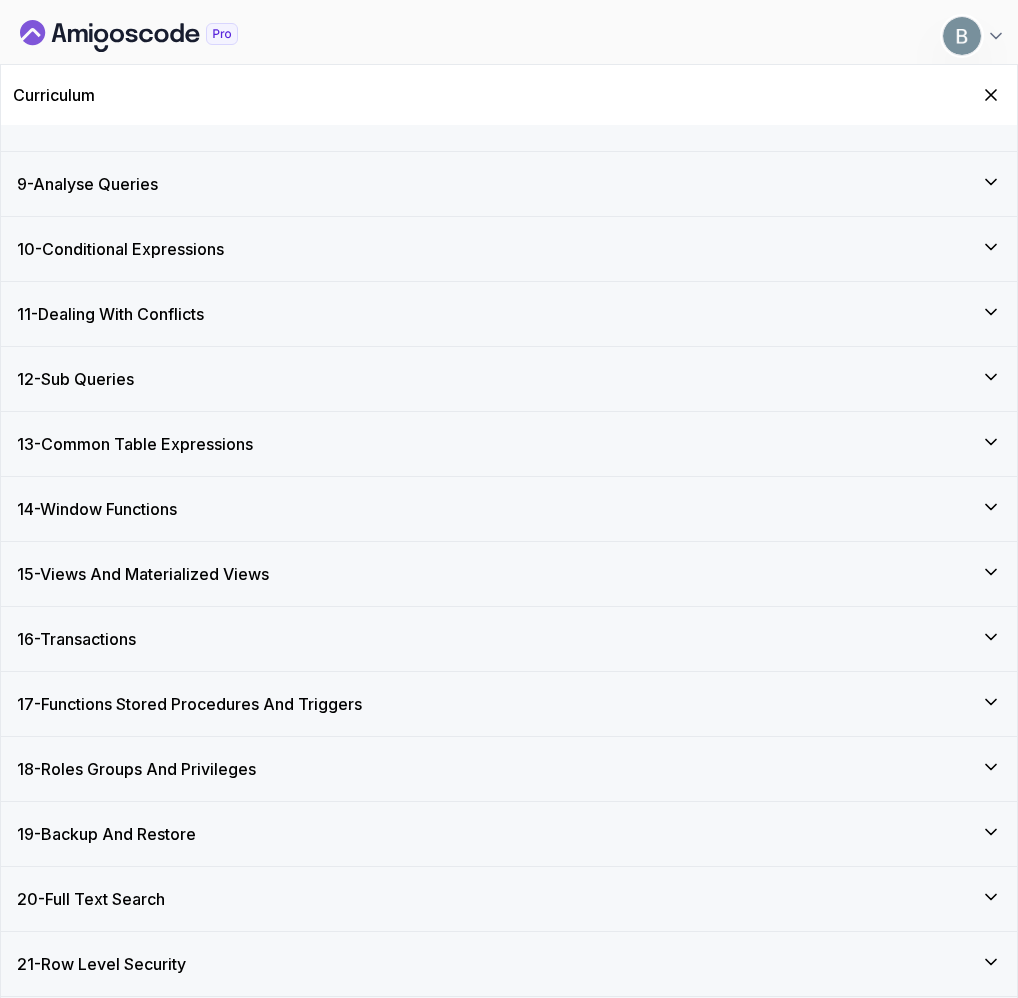 click on "19  -  Backup And Restore" at bounding box center (509, 834) 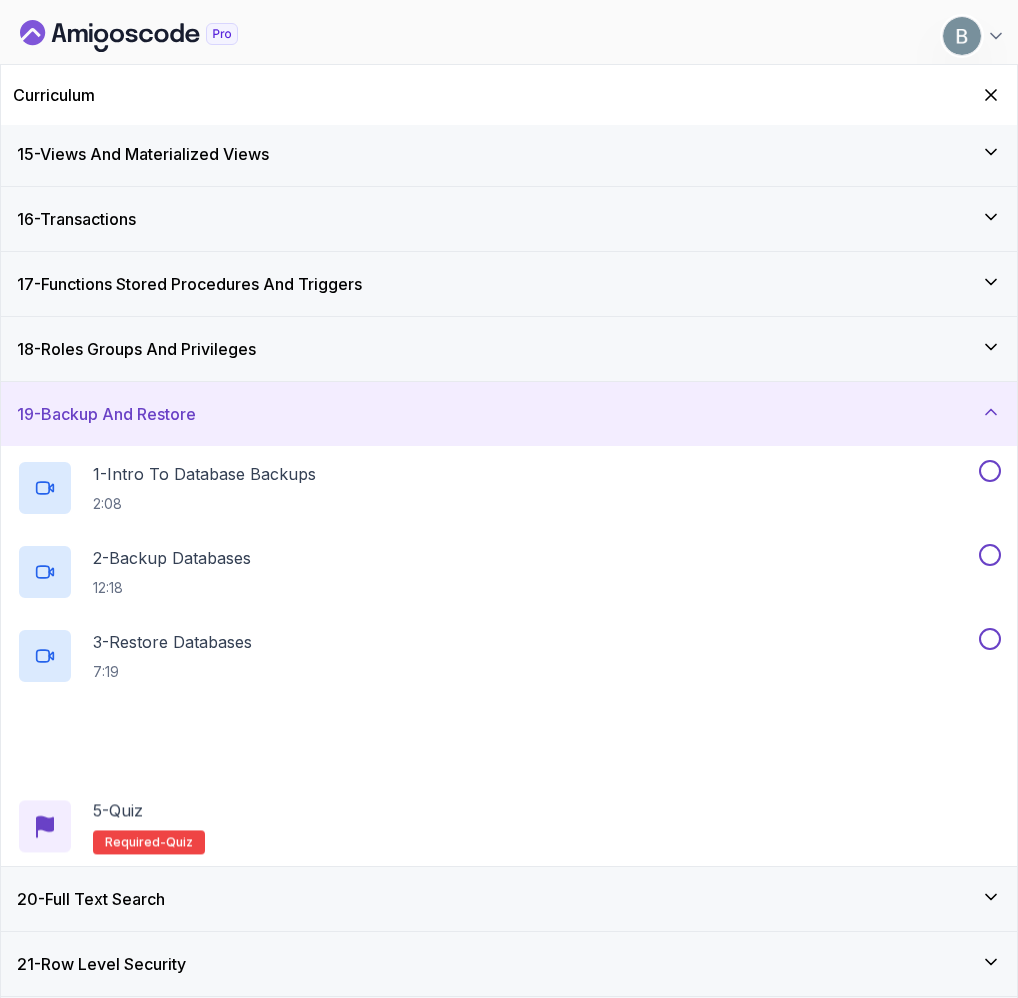 scroll, scrollTop: 1385, scrollLeft: 0, axis: vertical 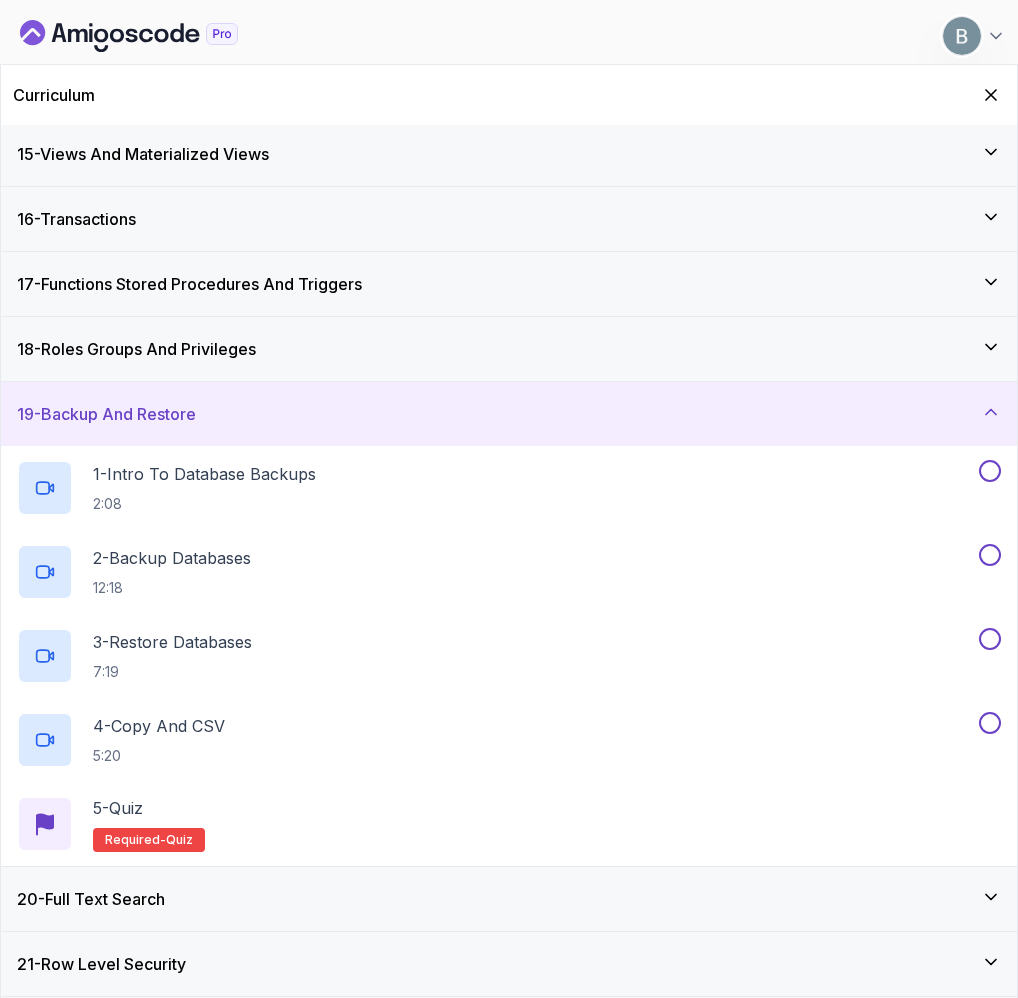 click on "19  -  Backup And Restore" at bounding box center (509, 414) 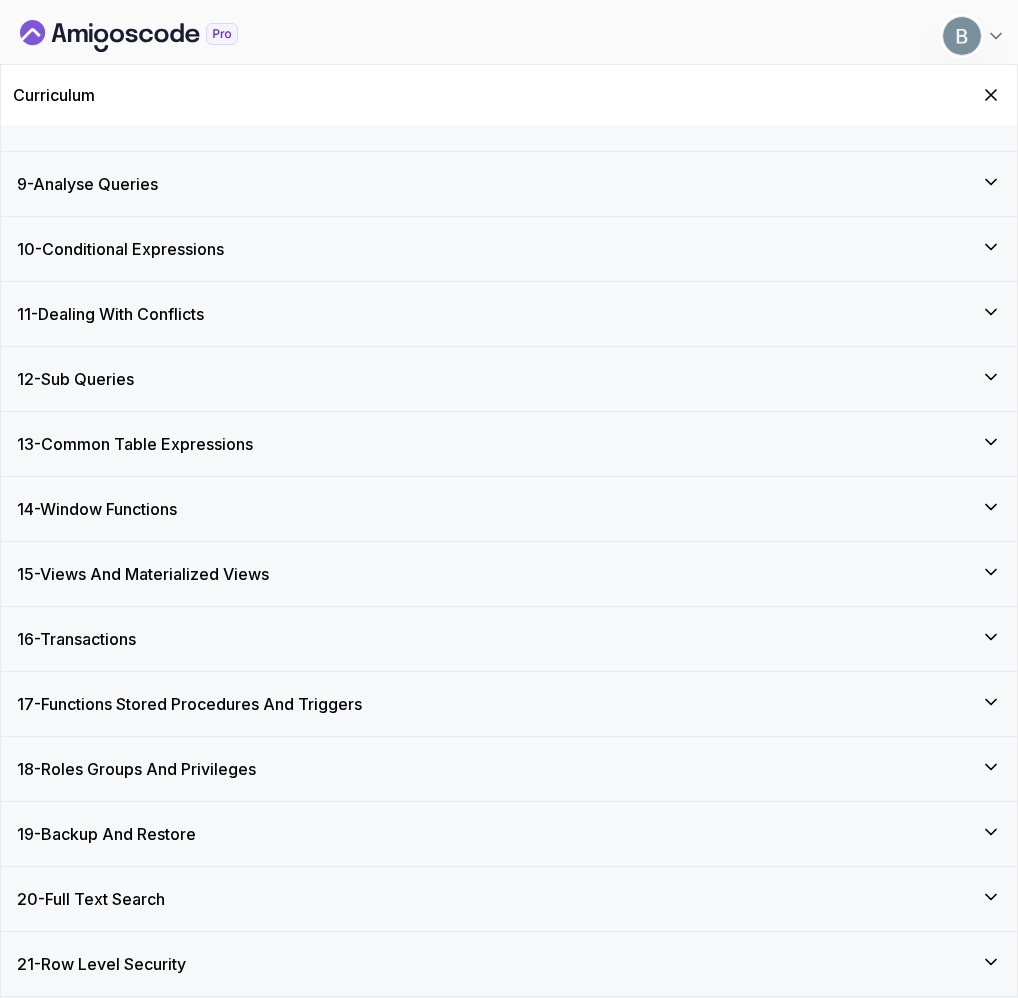 scroll, scrollTop: 860, scrollLeft: 0, axis: vertical 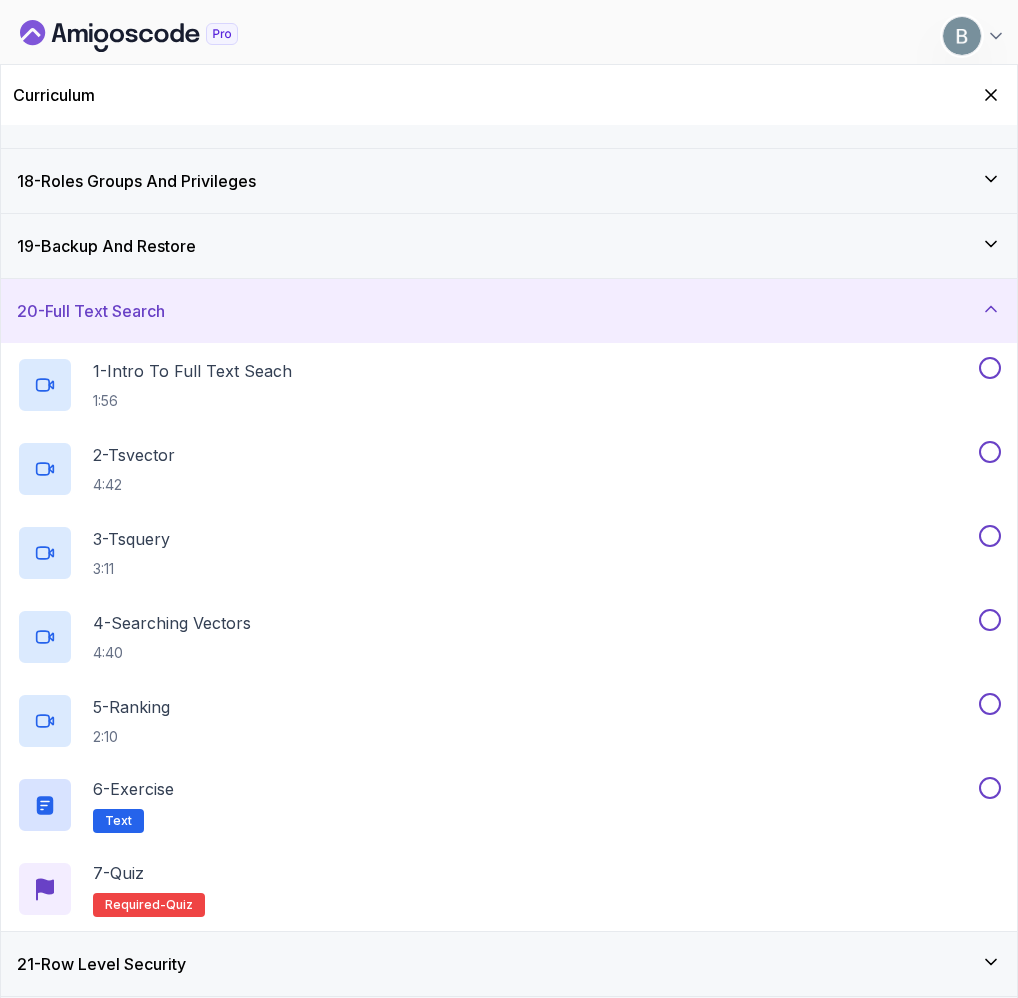 click on "20  -  Full Text Search" at bounding box center (509, 311) 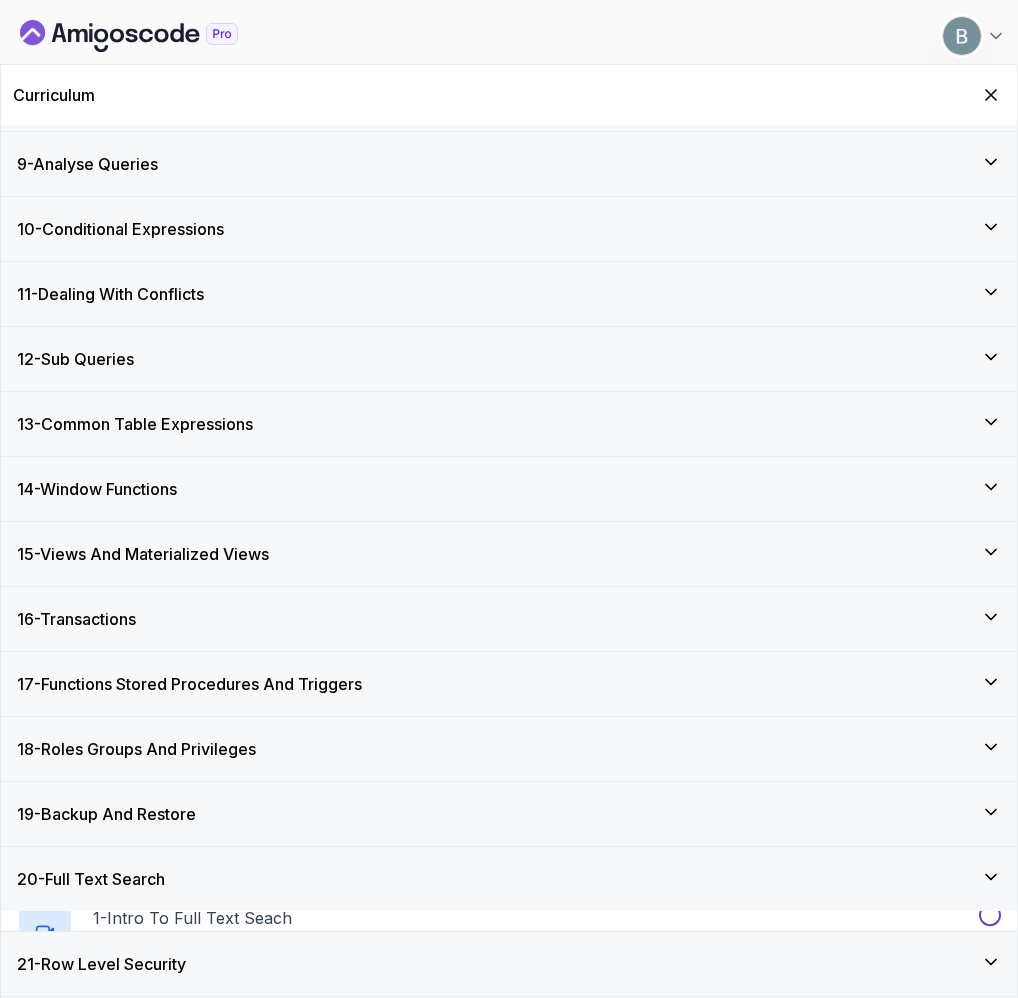 scroll, scrollTop: 860, scrollLeft: 0, axis: vertical 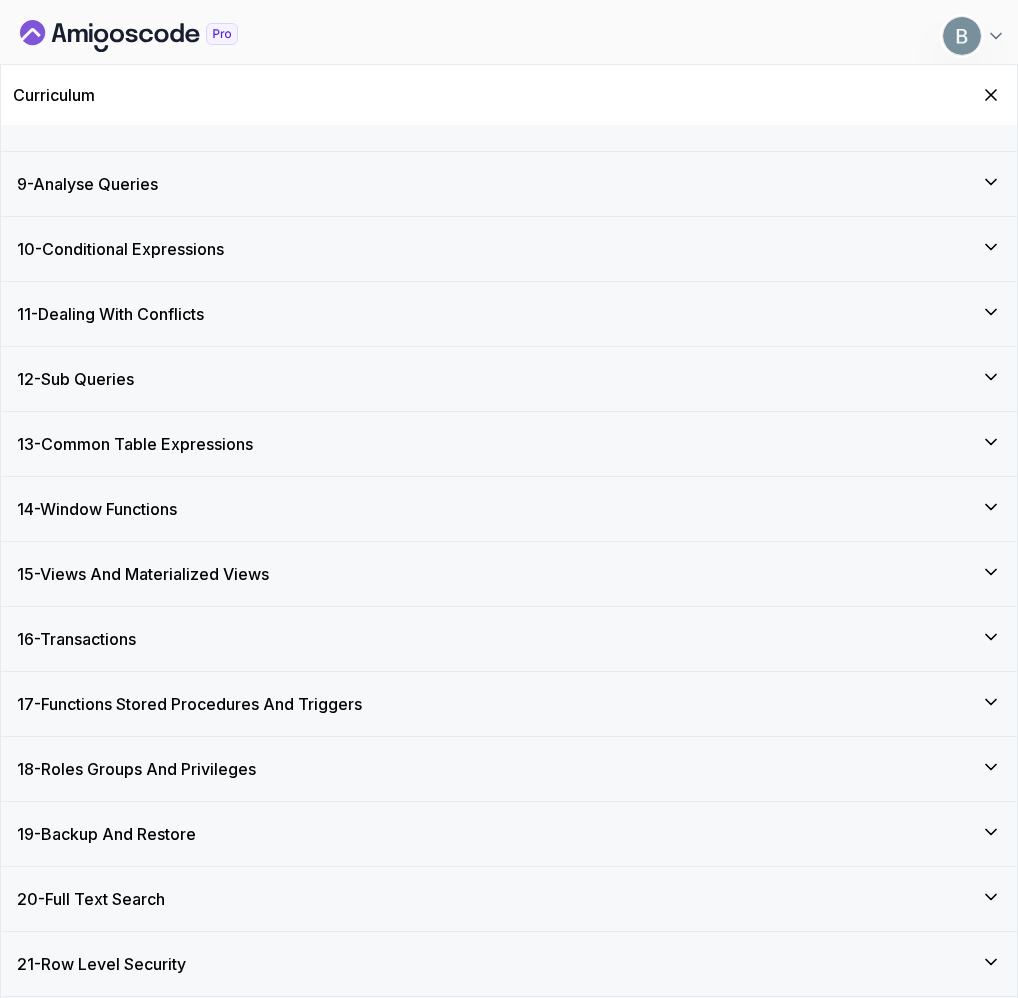 click on "21  -  Row Level Security" at bounding box center [101, 964] 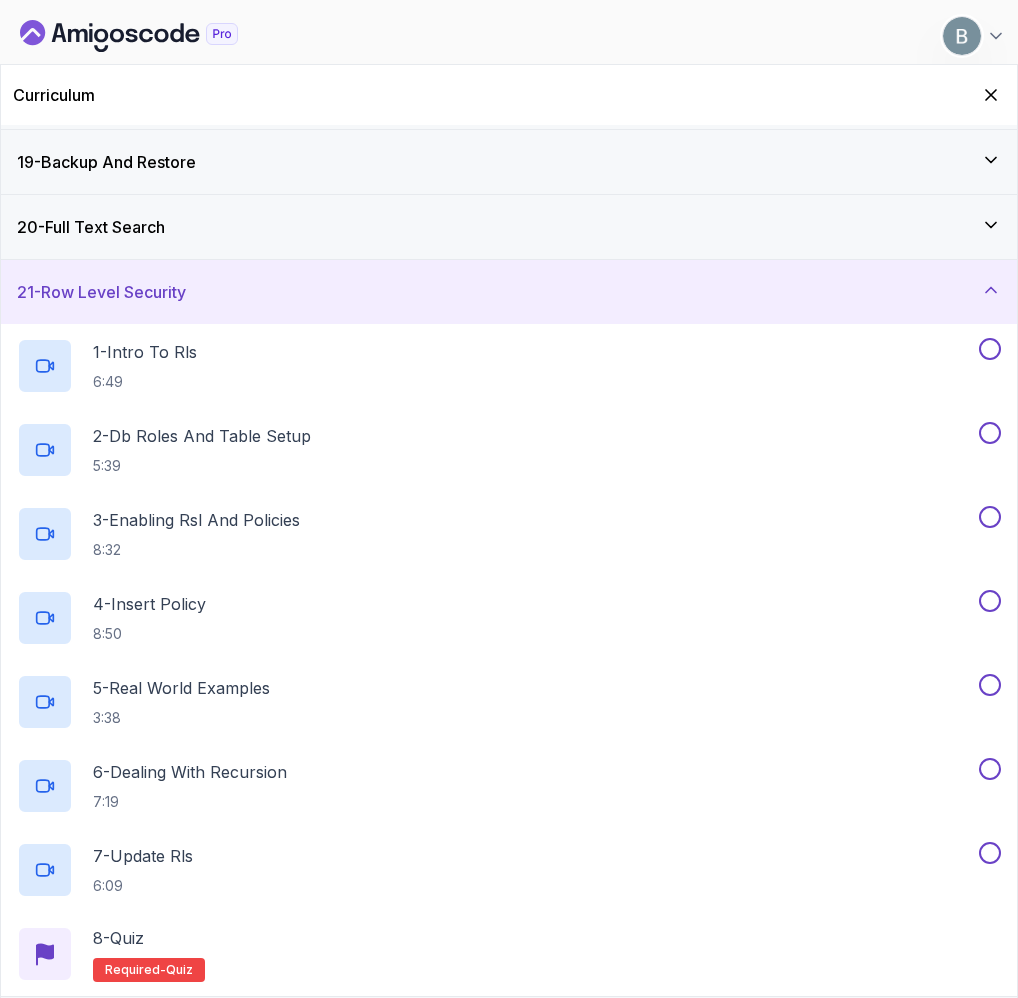 click on "21  -  Row Level Security" at bounding box center (509, 292) 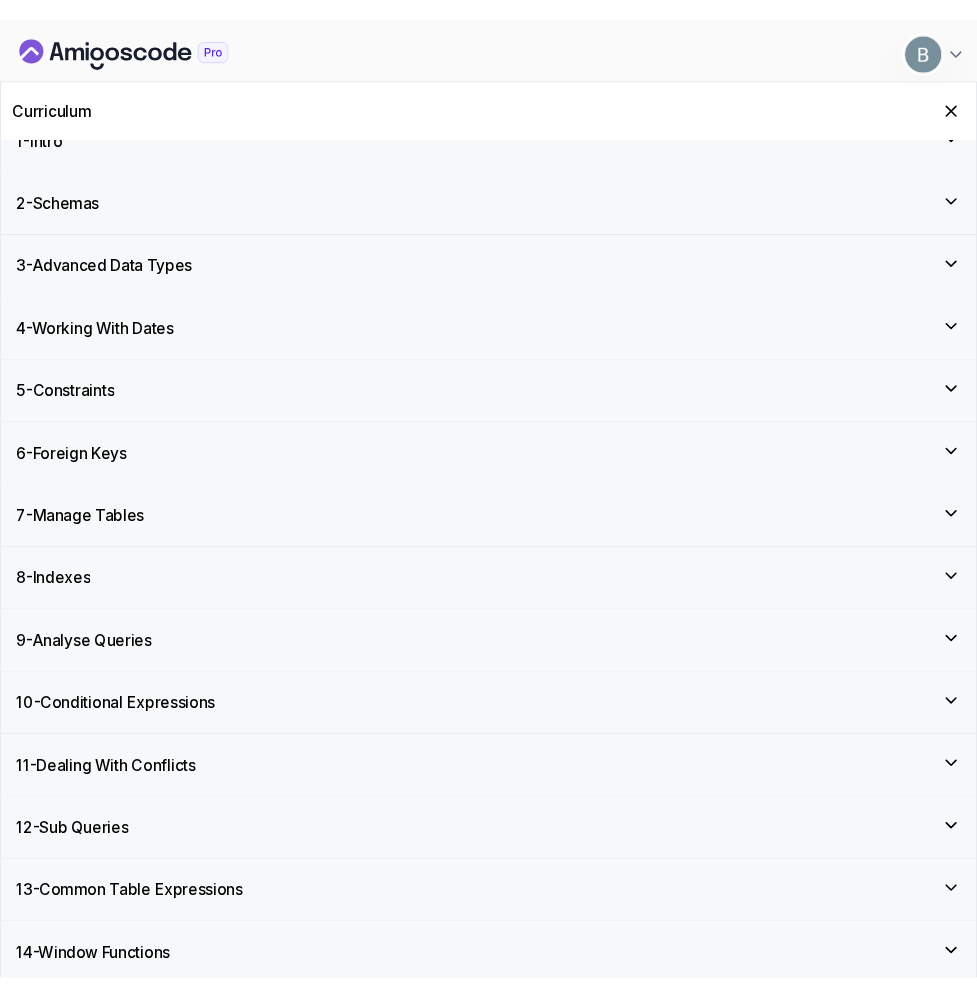 scroll, scrollTop: 0, scrollLeft: 0, axis: both 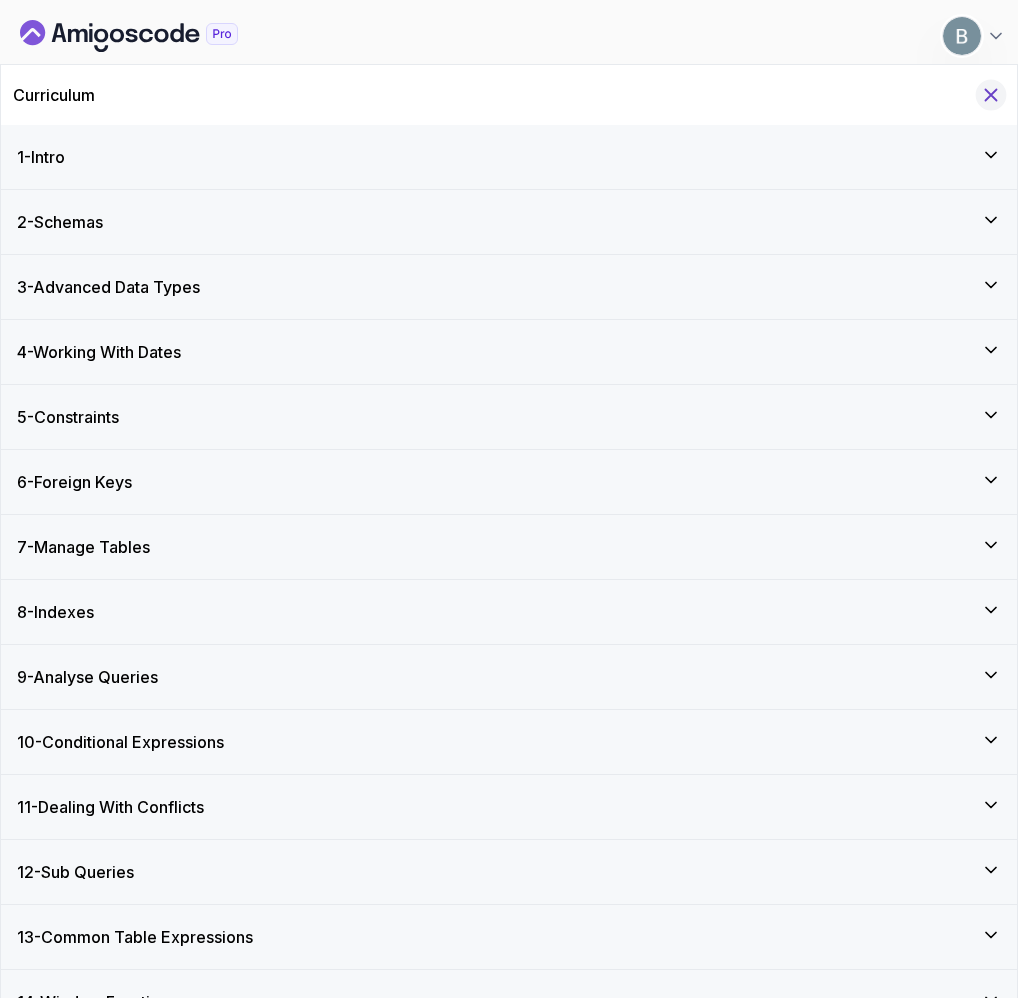 click 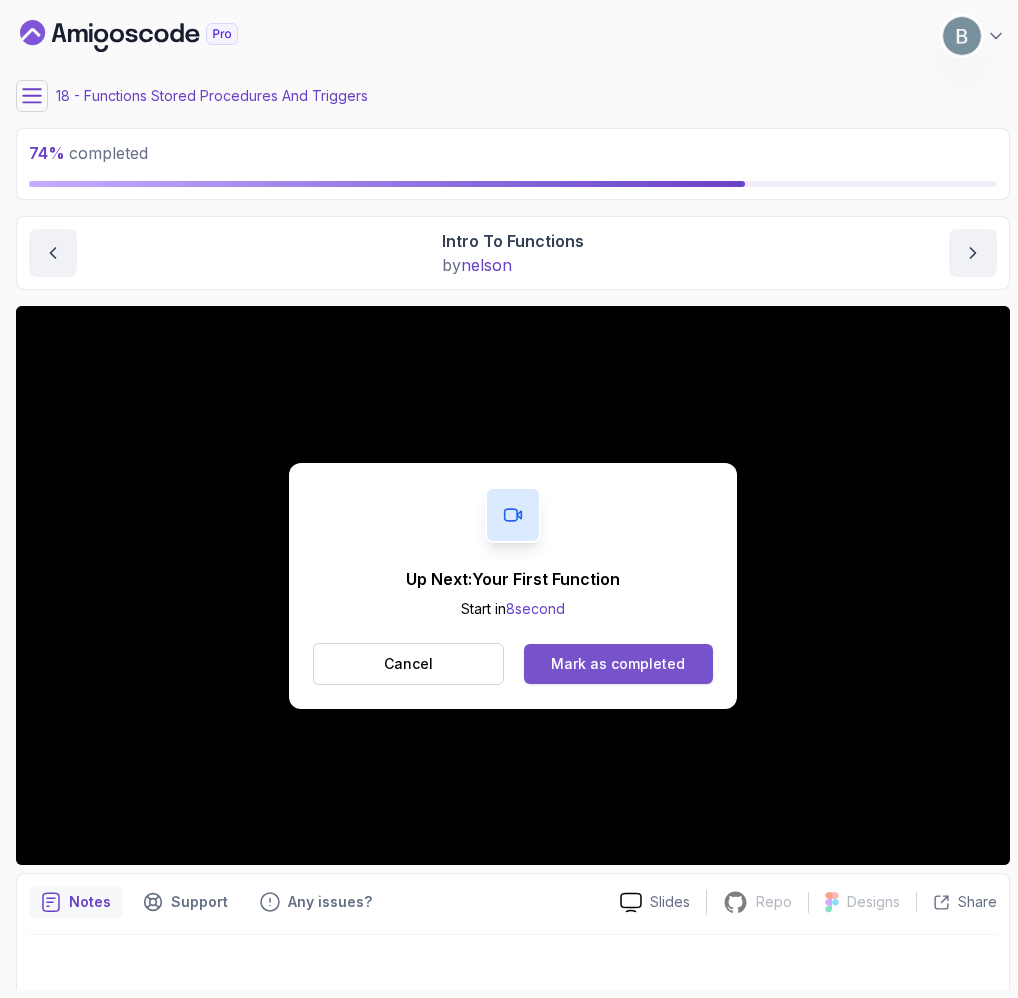 click on "Mark as completed" at bounding box center (618, 664) 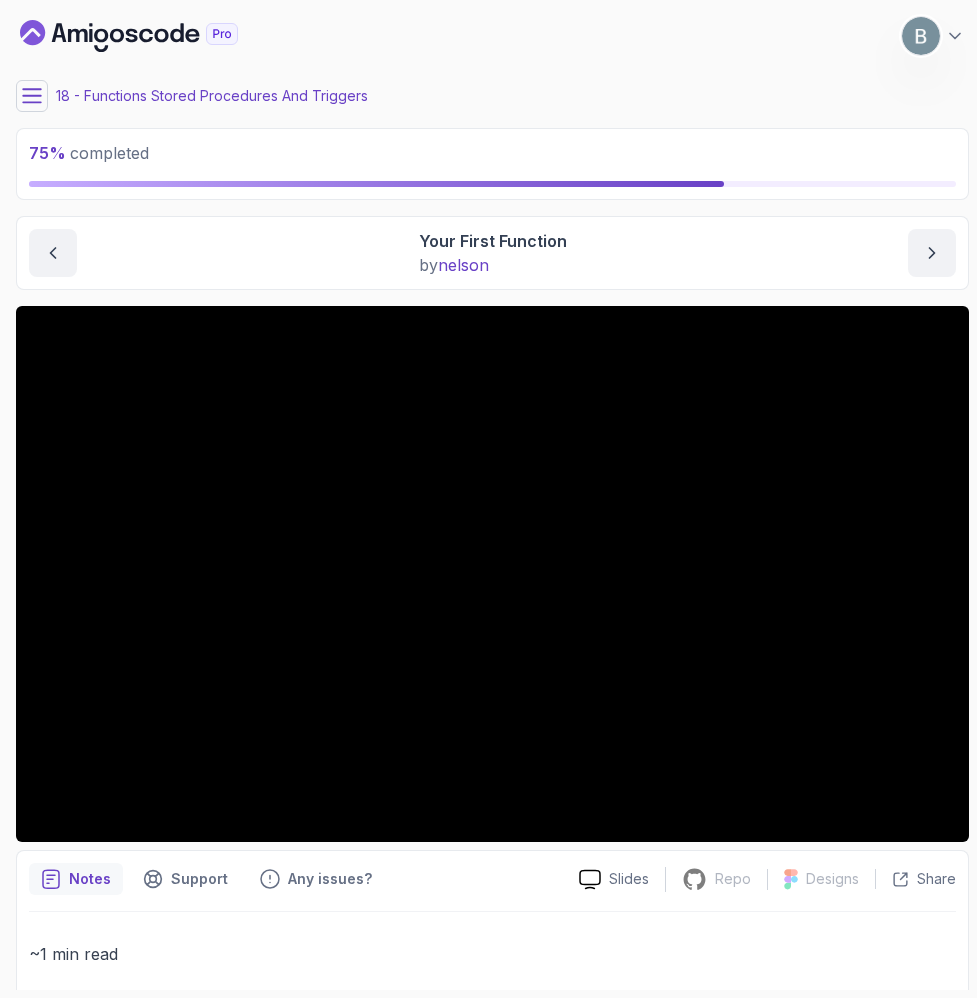 click 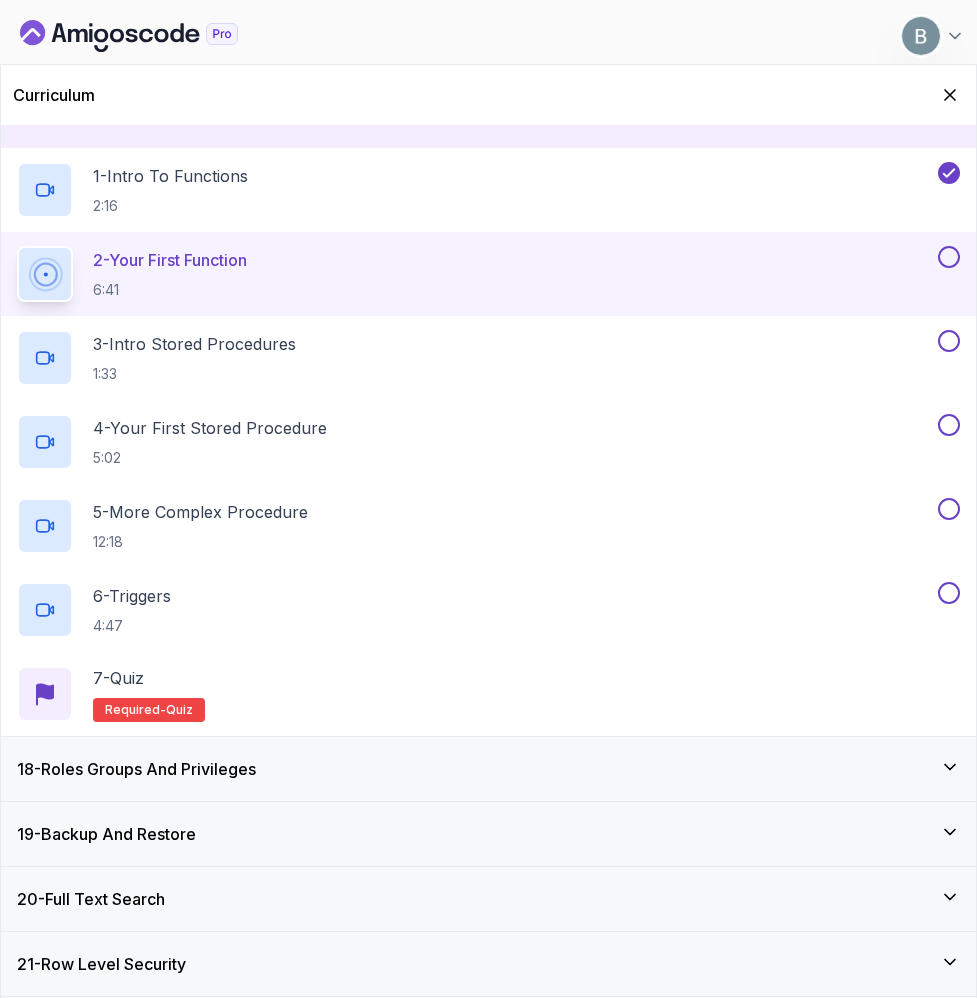 scroll, scrollTop: 1375, scrollLeft: 0, axis: vertical 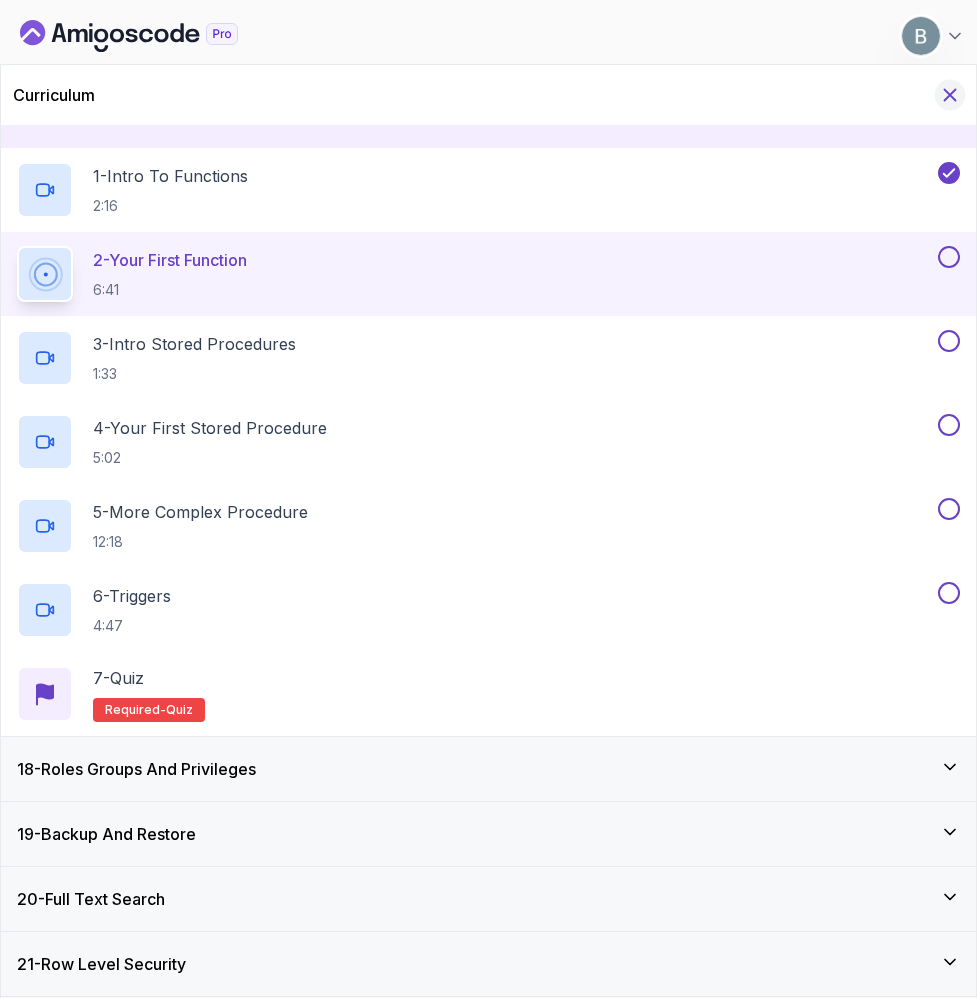 click 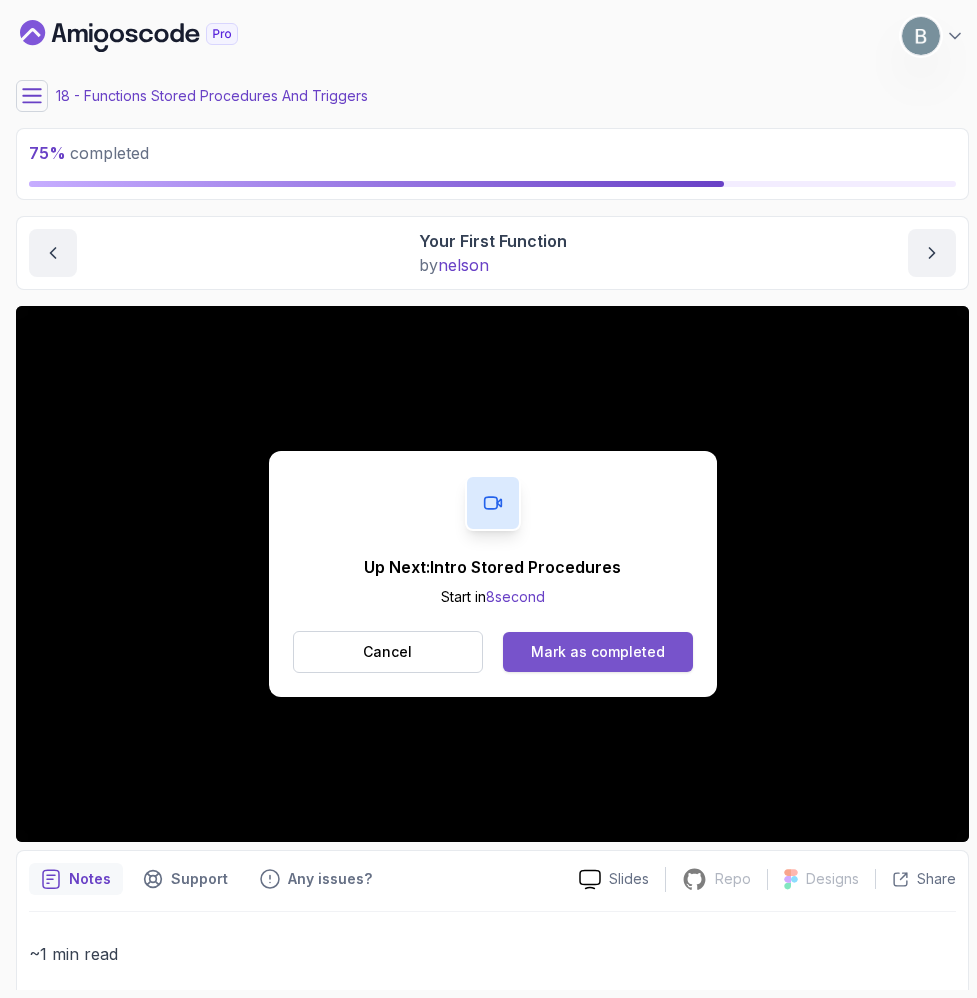 click on "Mark as completed" at bounding box center (598, 652) 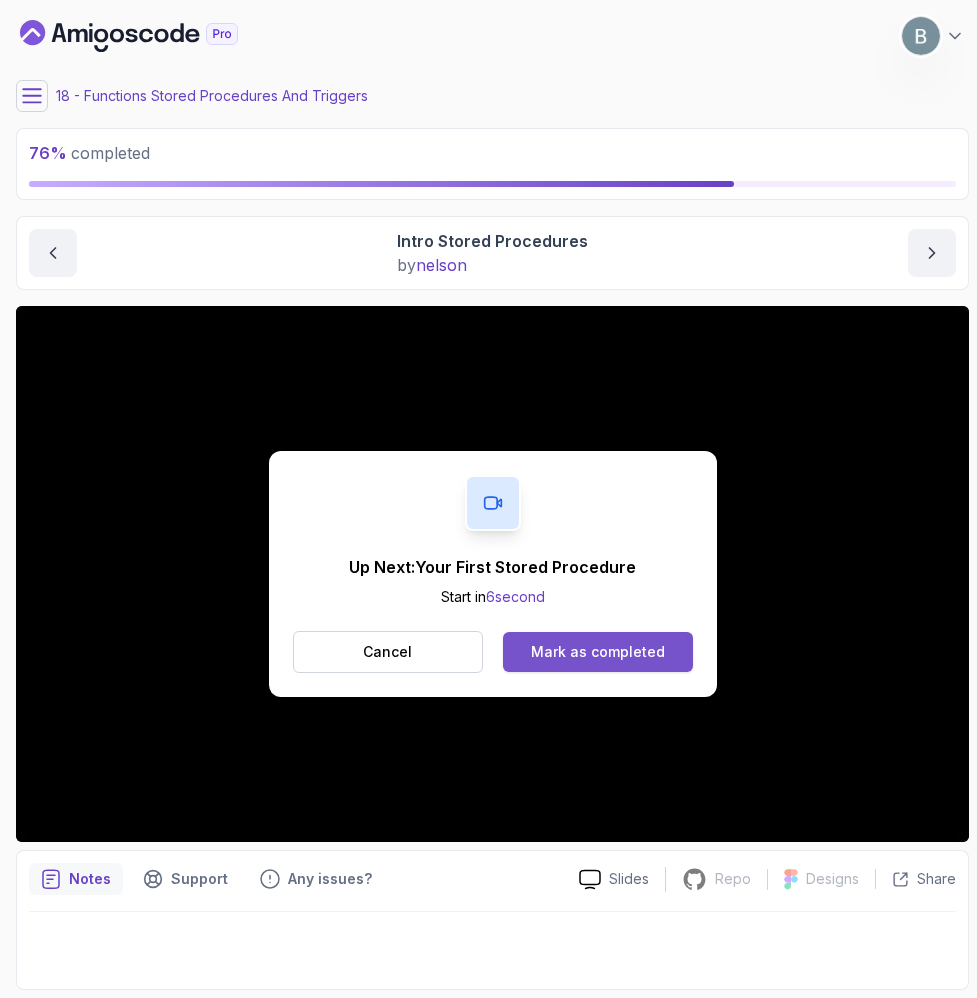 click on "Mark as completed" at bounding box center [598, 652] 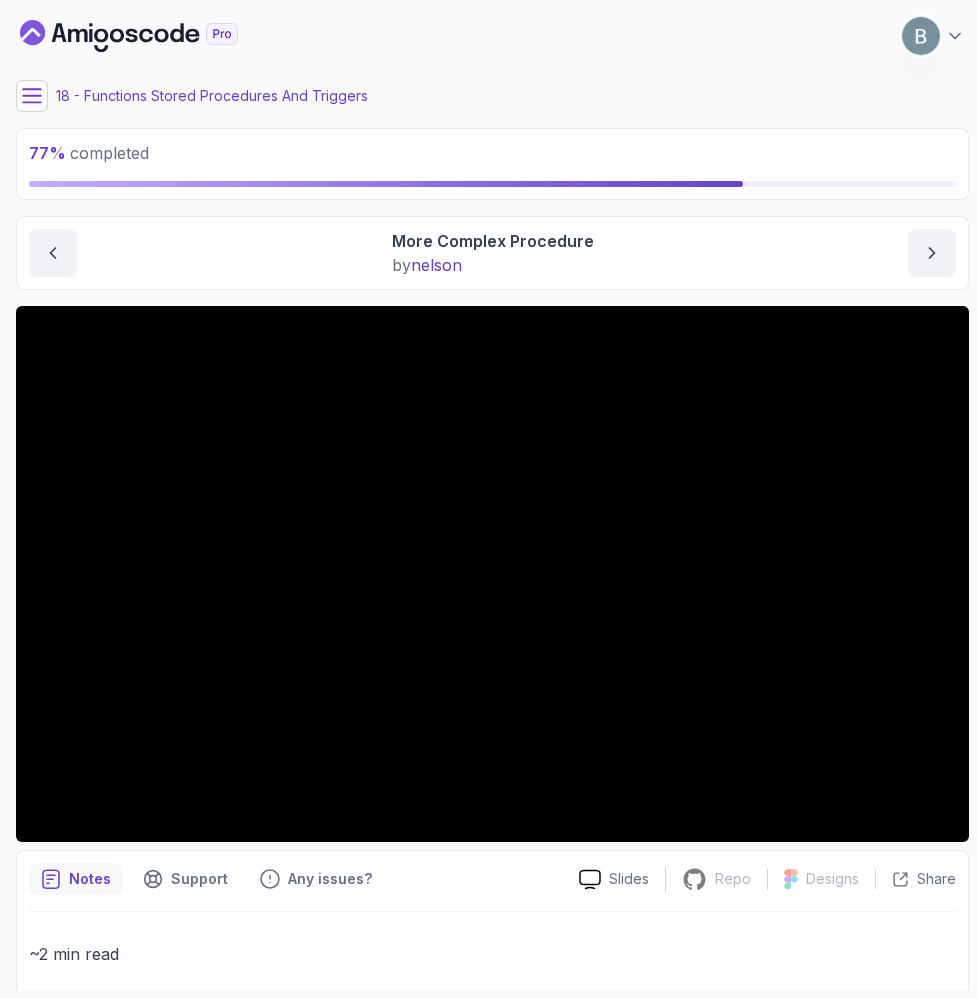 click at bounding box center (32, 96) 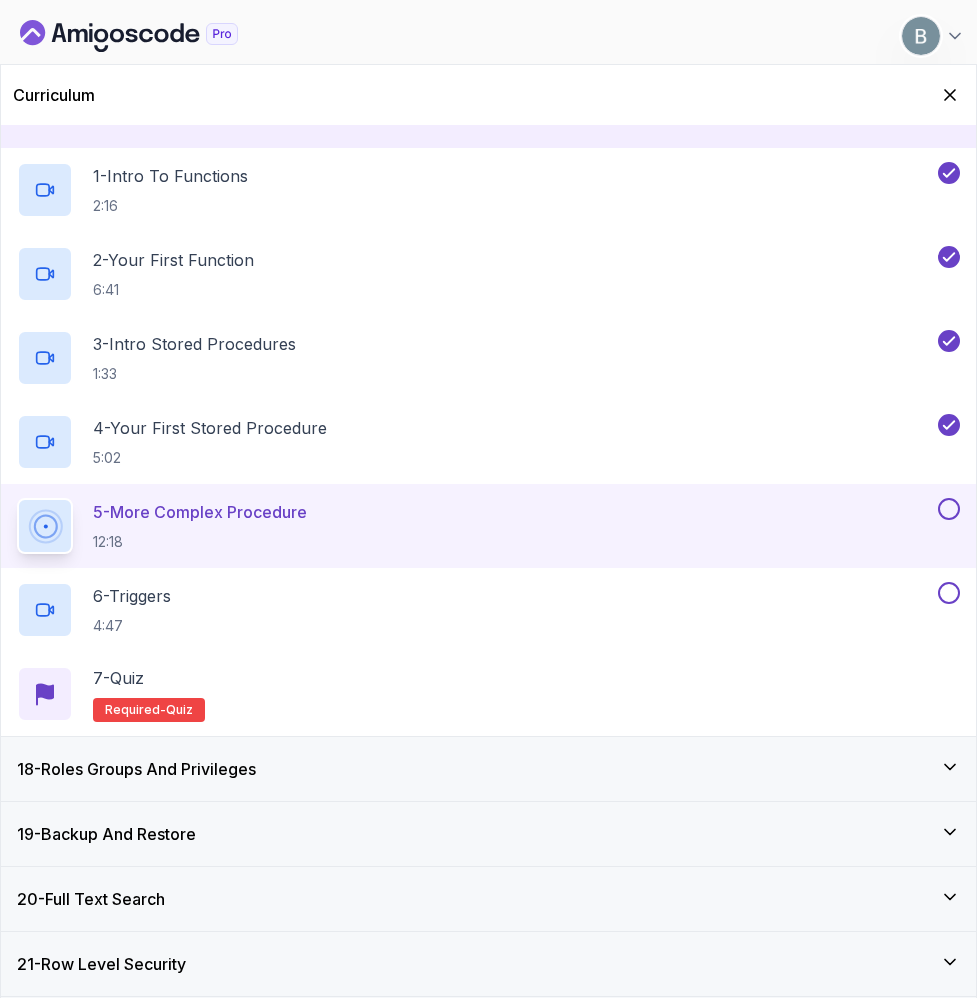 scroll, scrollTop: 1372, scrollLeft: 0, axis: vertical 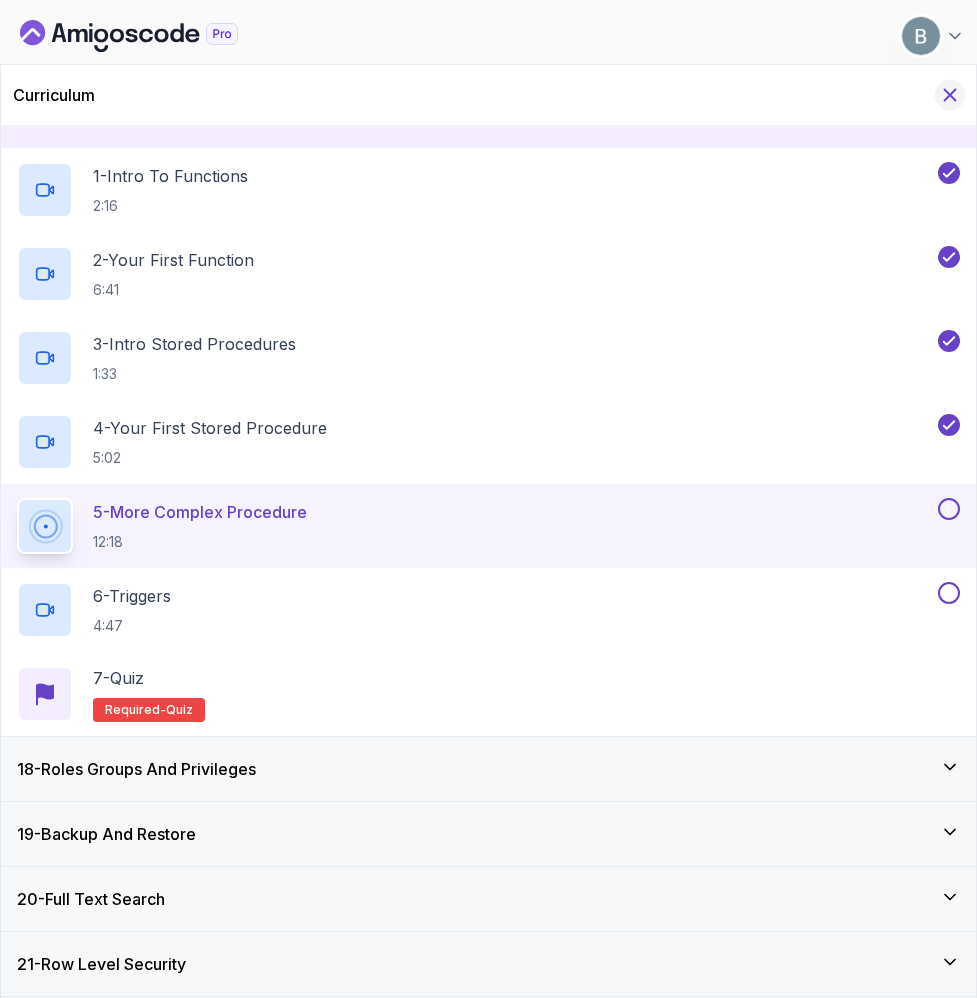 click 